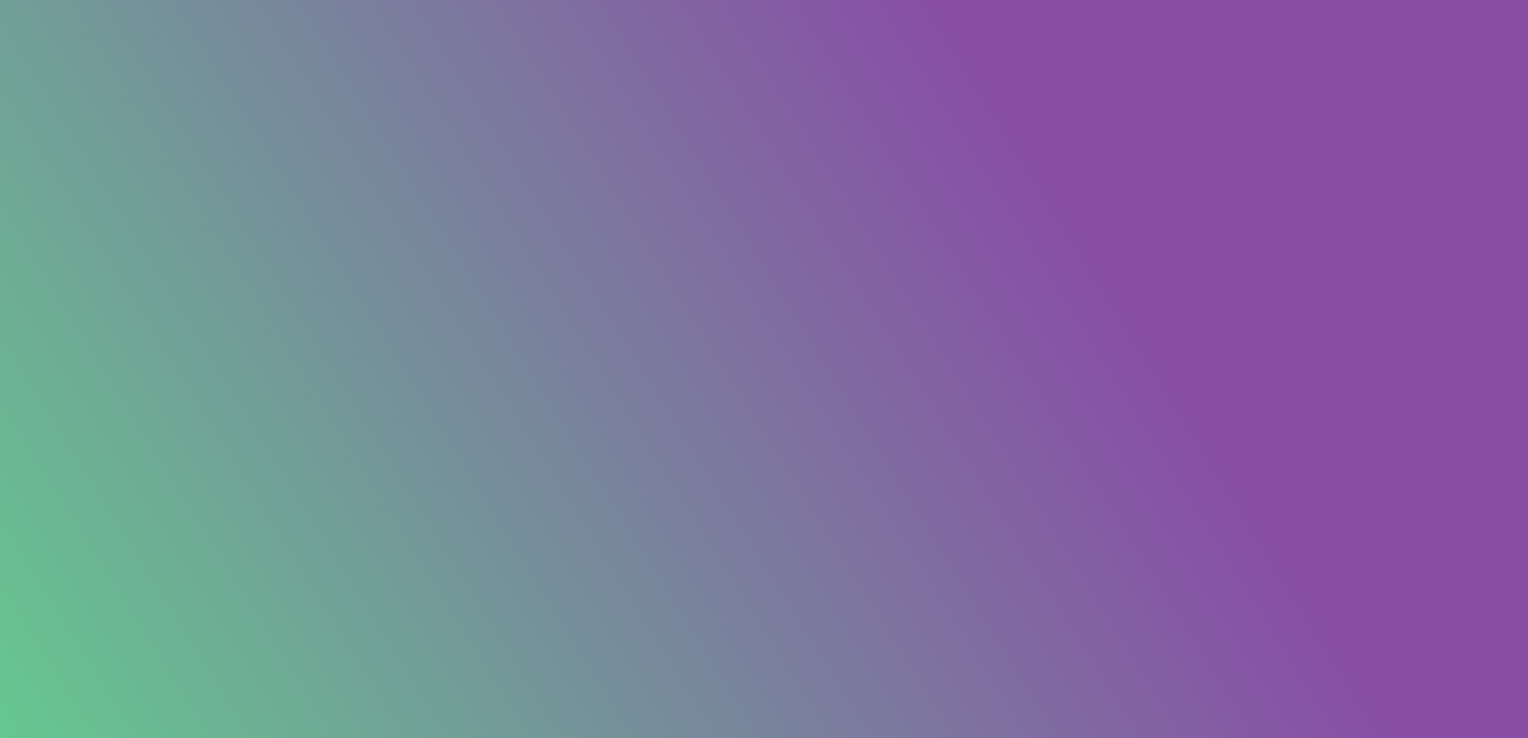 scroll, scrollTop: 0, scrollLeft: 0, axis: both 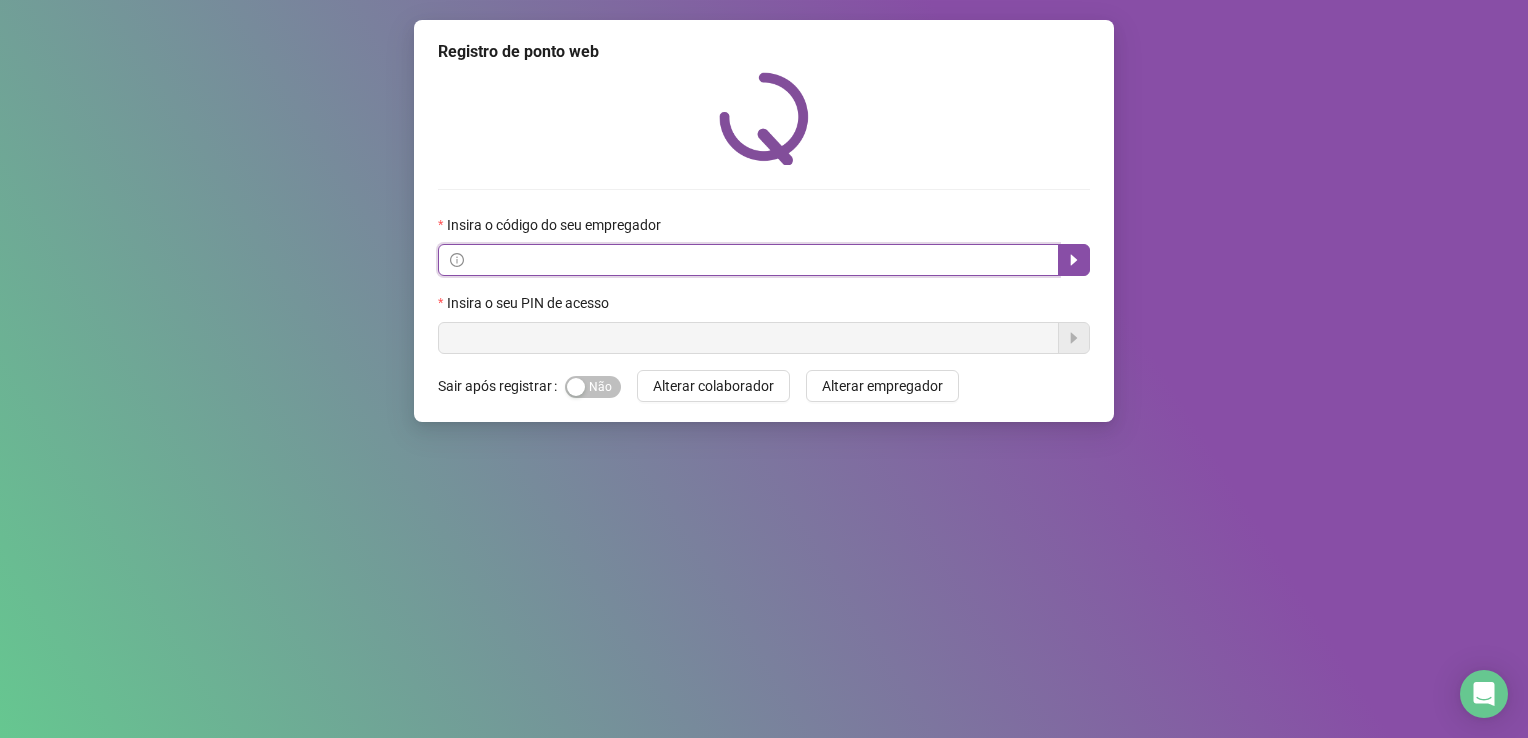 click at bounding box center (757, 260) 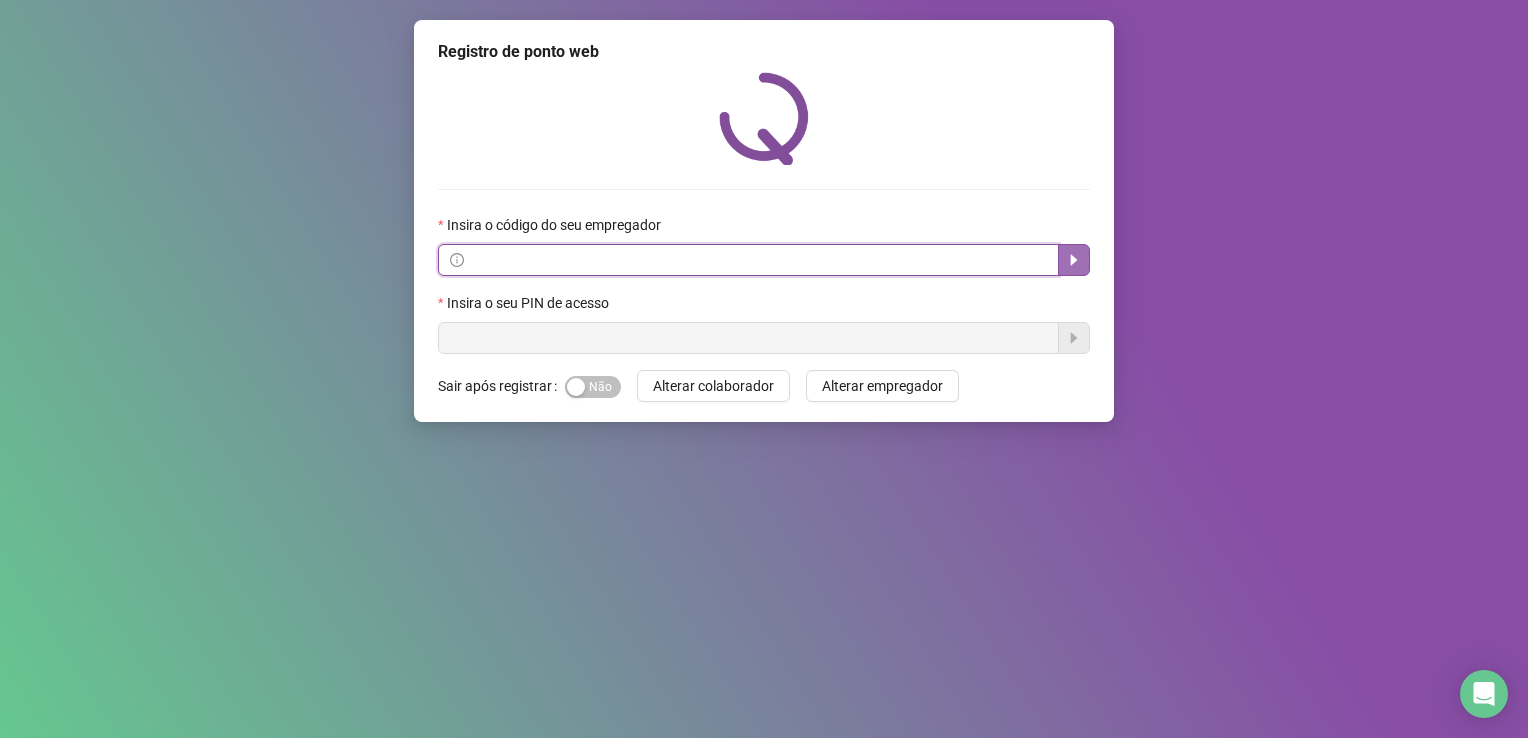click at bounding box center (1074, 260) 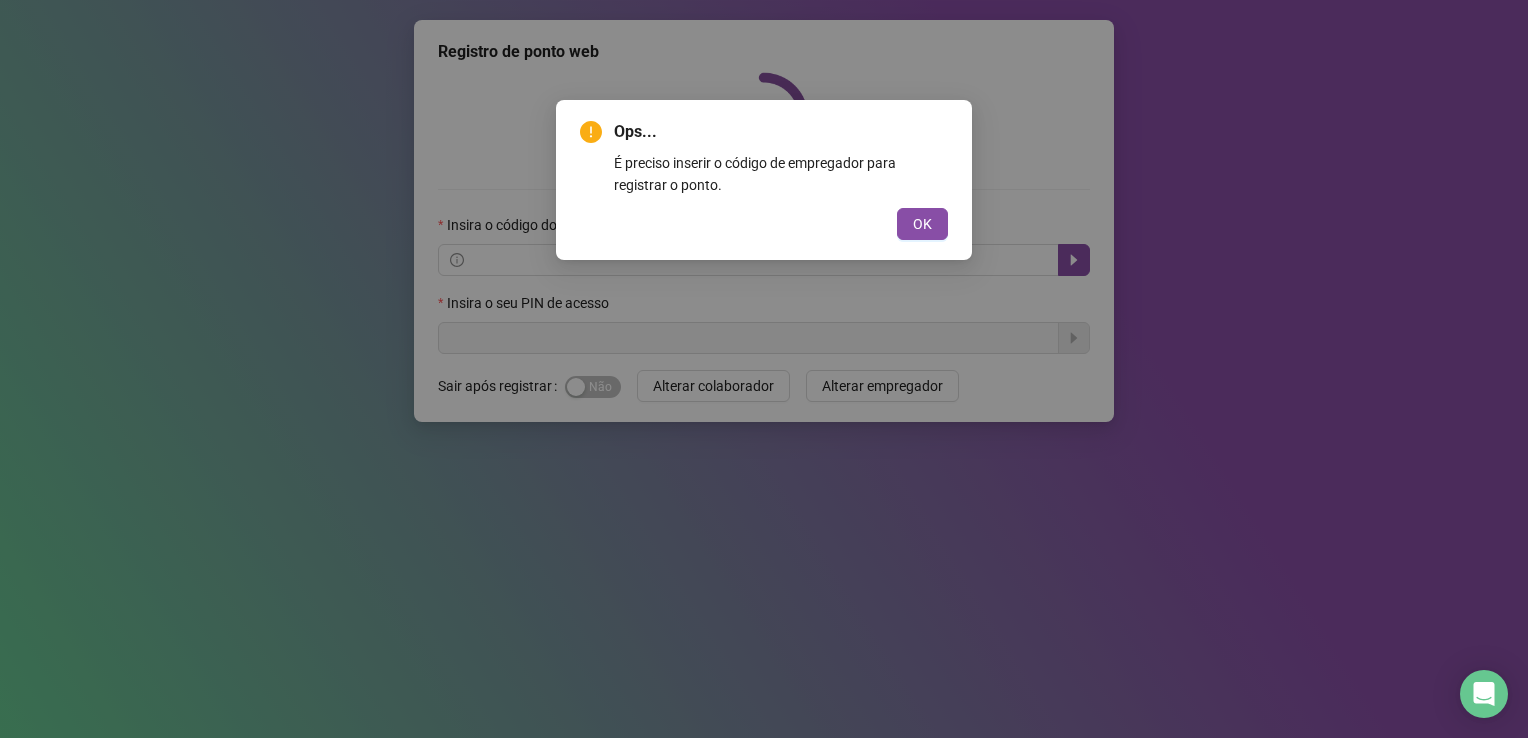 click on "Ops... É preciso inserir o código de empregador para registrar o ponto. OK" at bounding box center [764, 180] 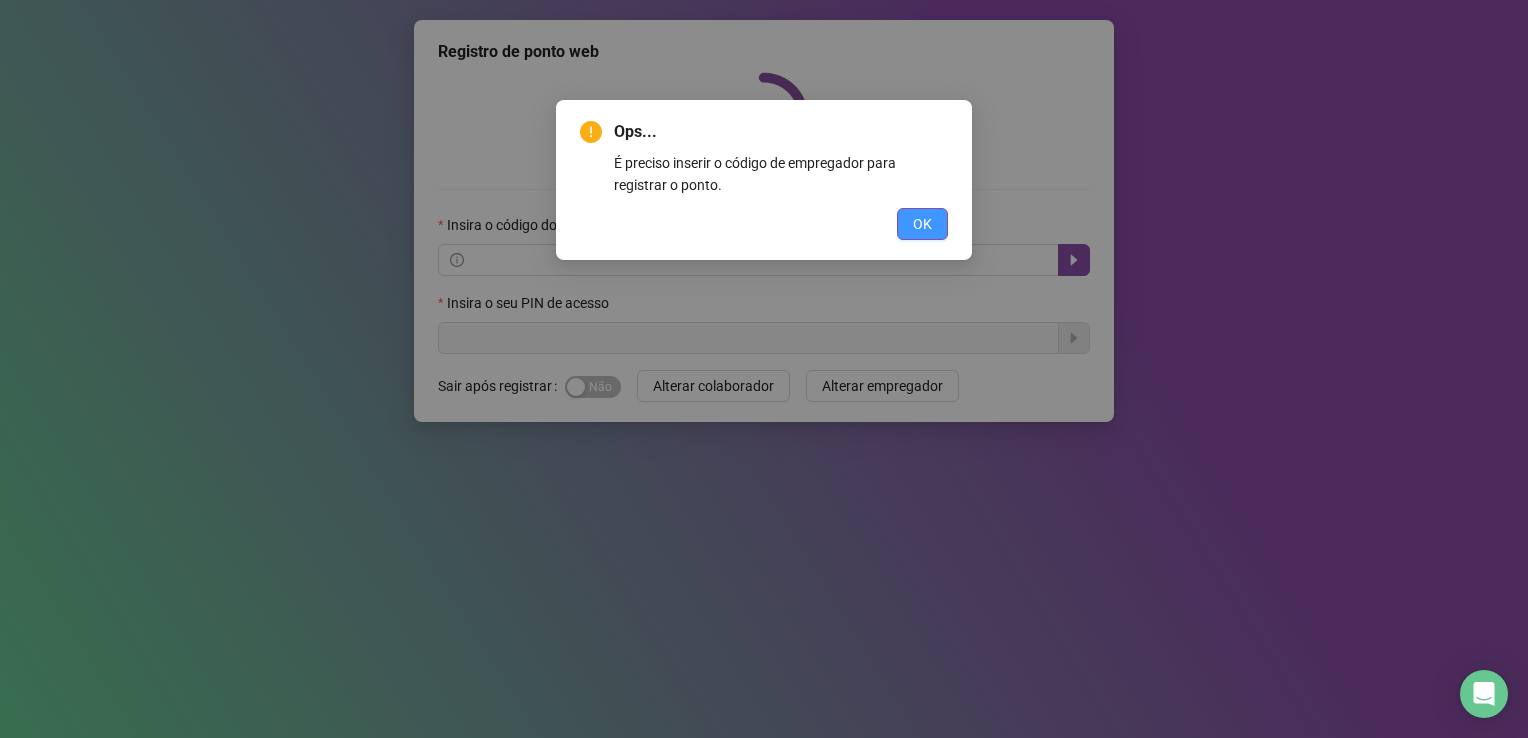click on "OK" at bounding box center [922, 224] 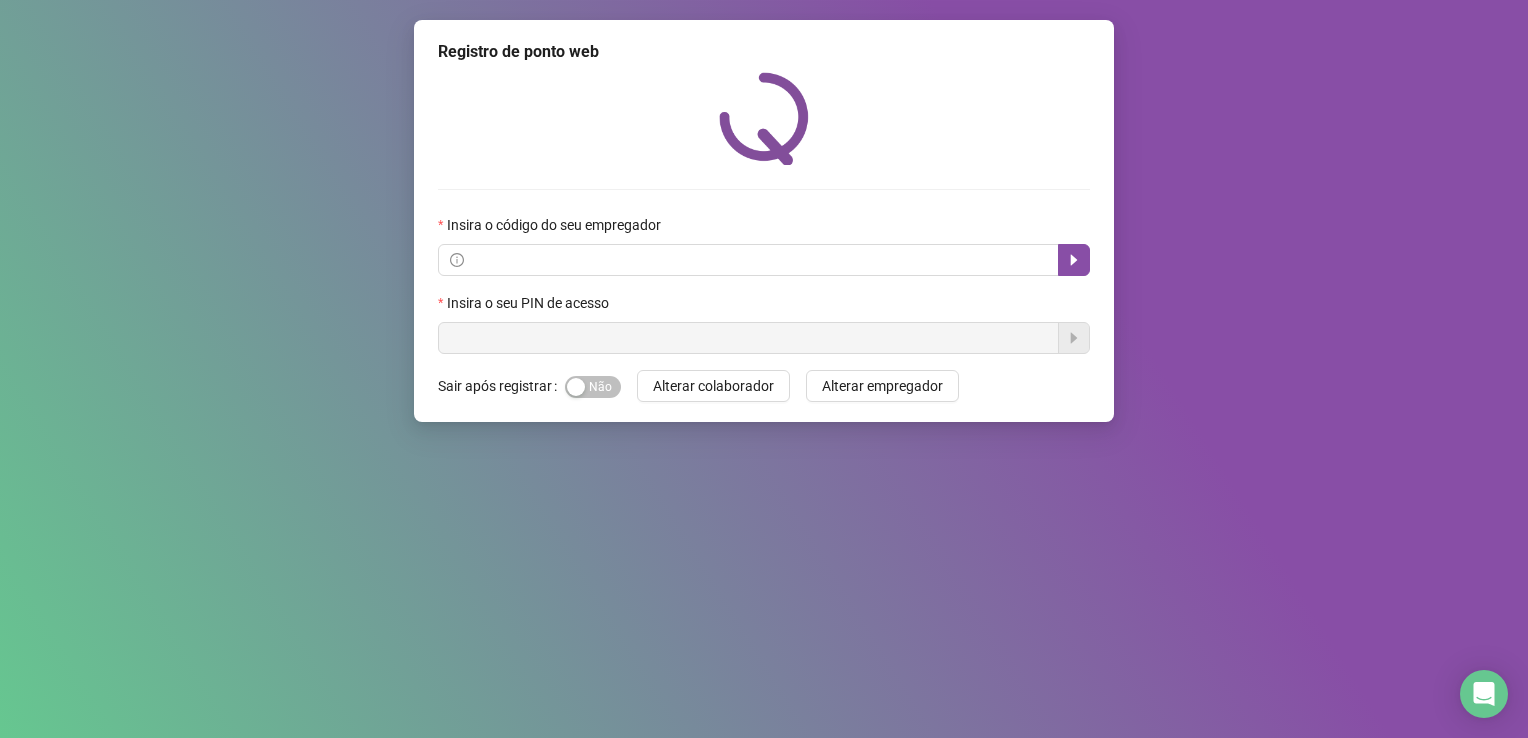 click on "Insira o código do seu empregador Insira o seu PIN de acesso" at bounding box center [764, 284] 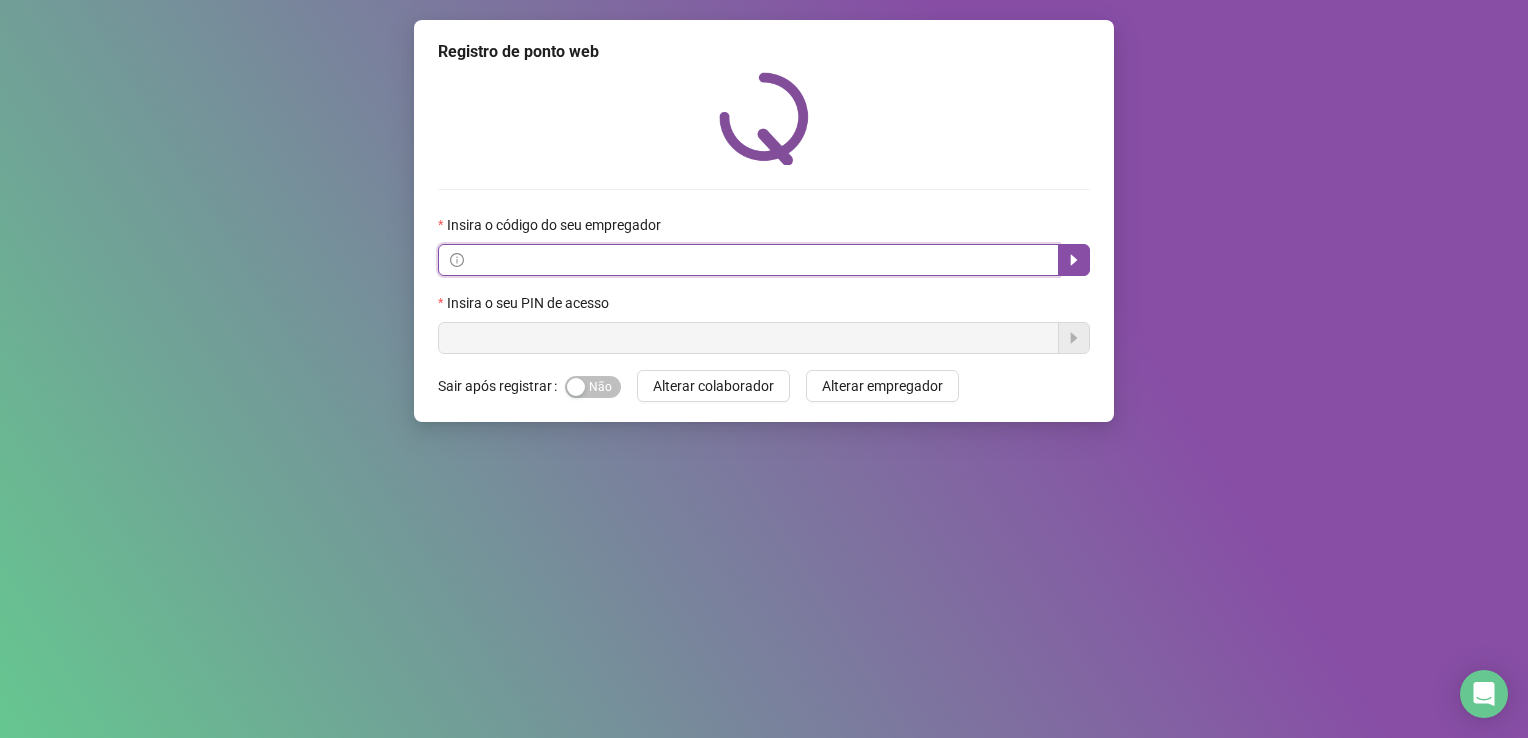 click at bounding box center [757, 260] 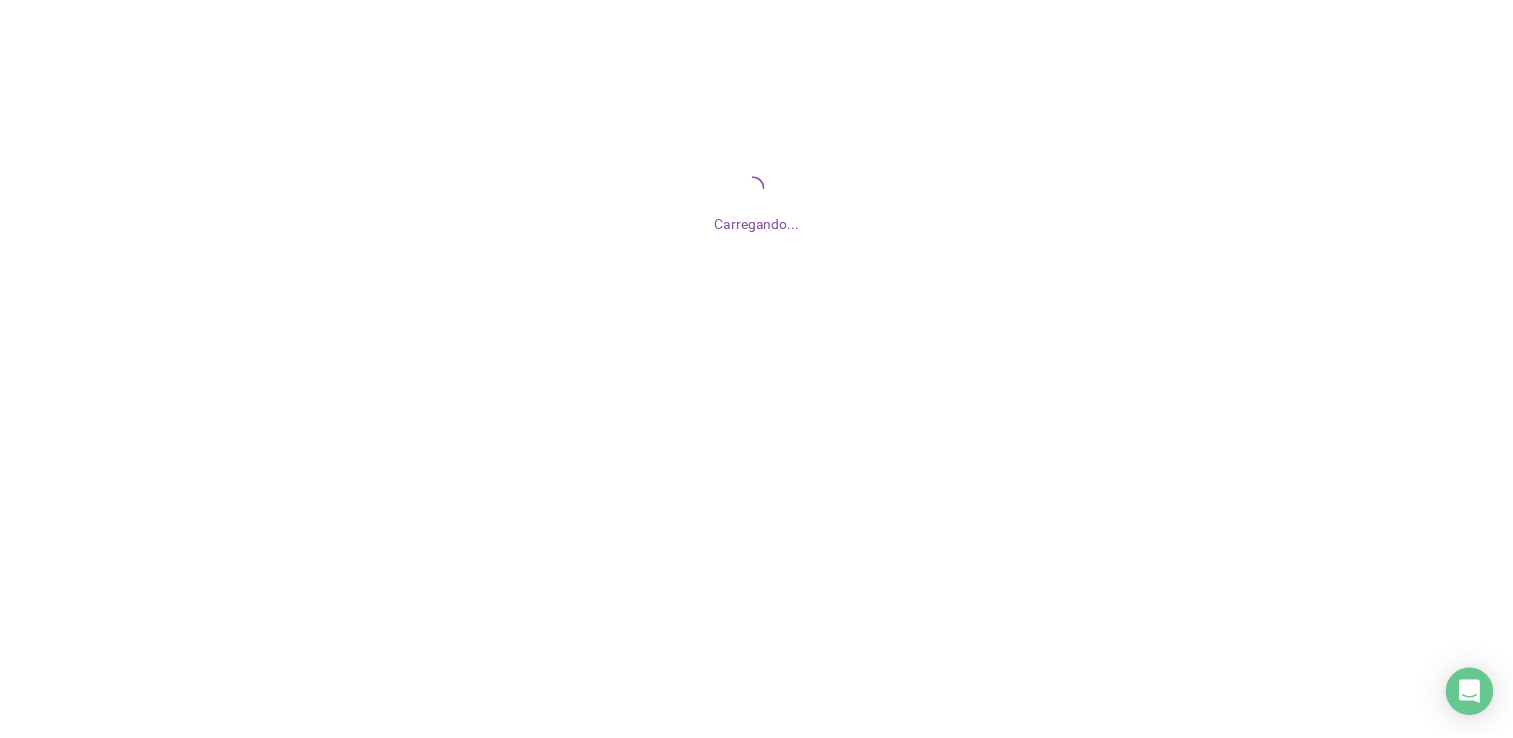 scroll, scrollTop: 0, scrollLeft: 0, axis: both 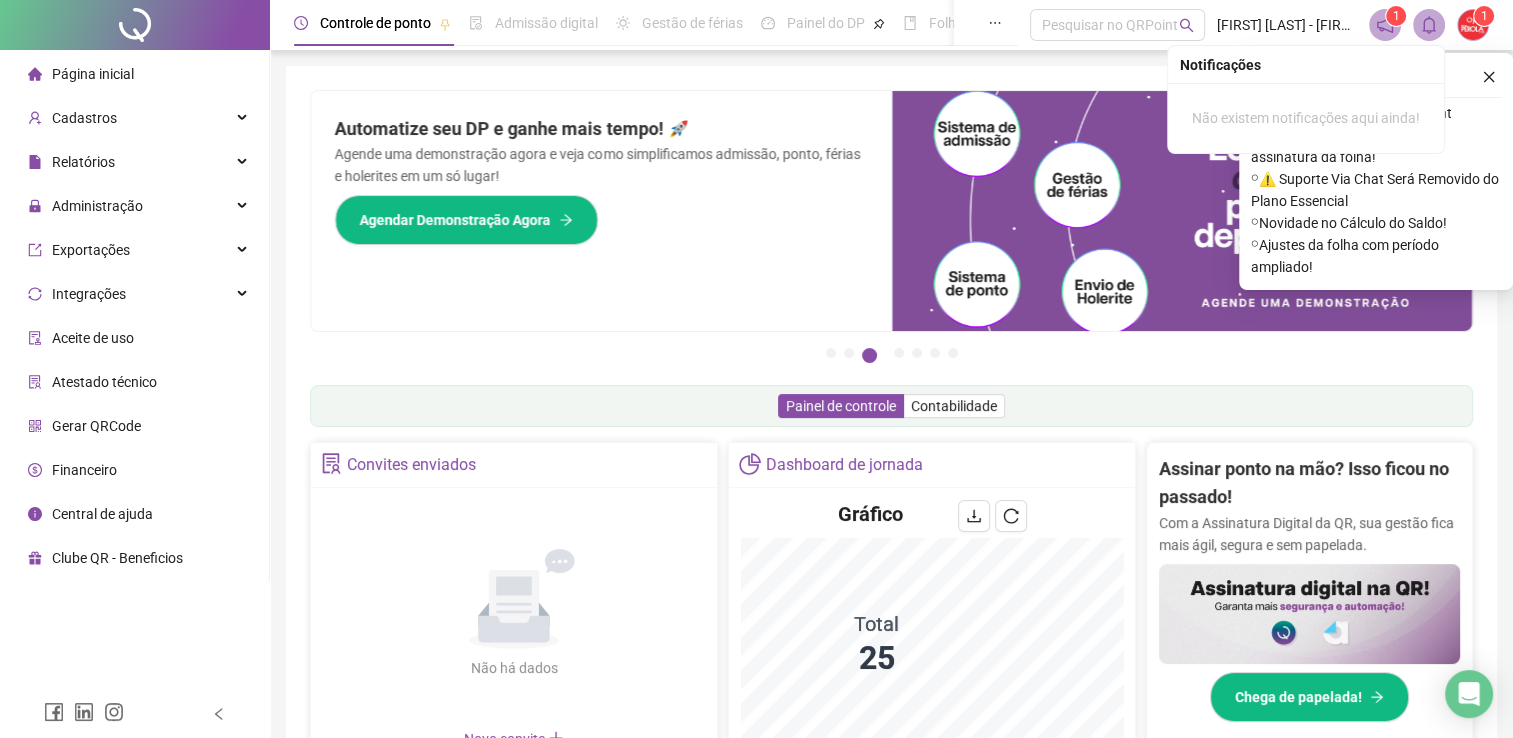 click at bounding box center (1385, 25) 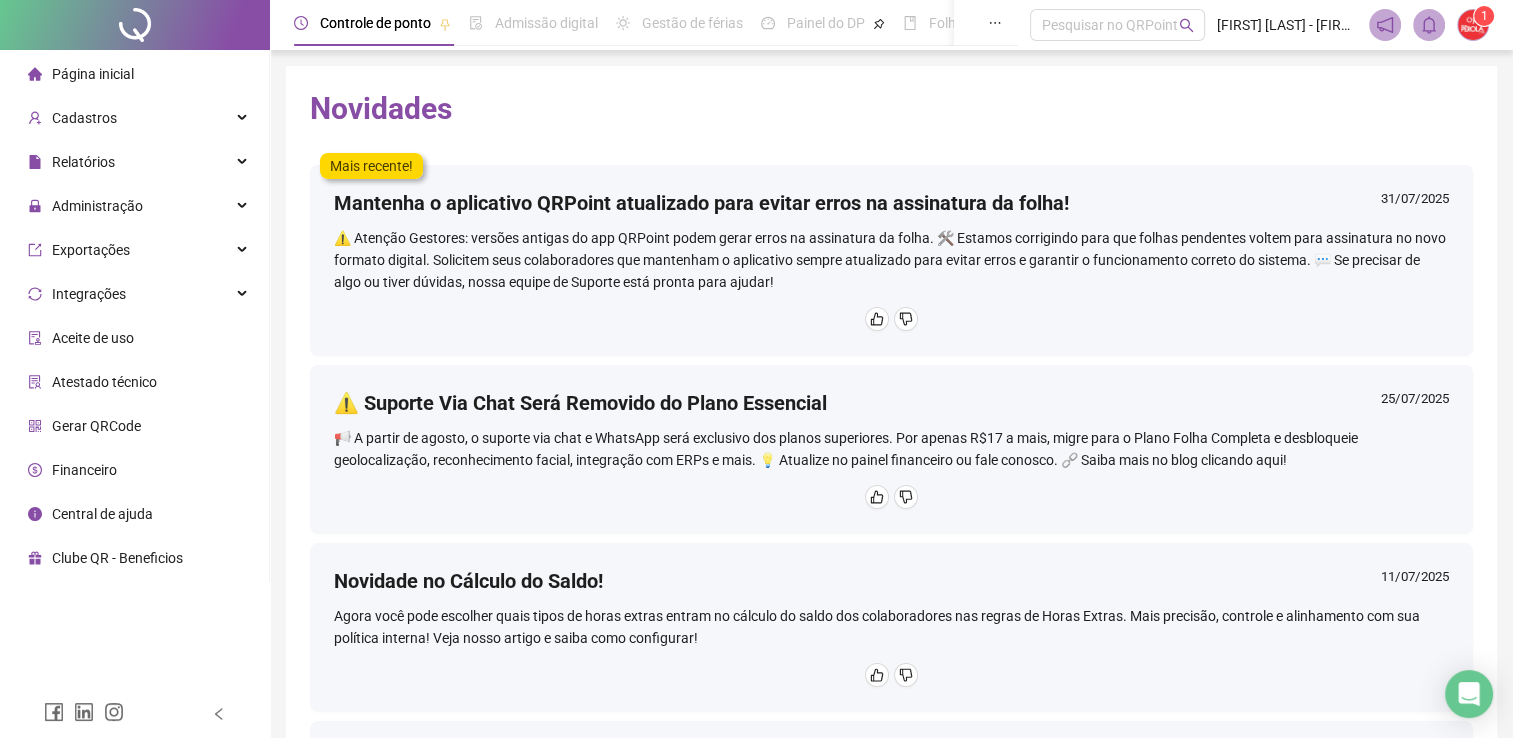 click at bounding box center (1473, 25) 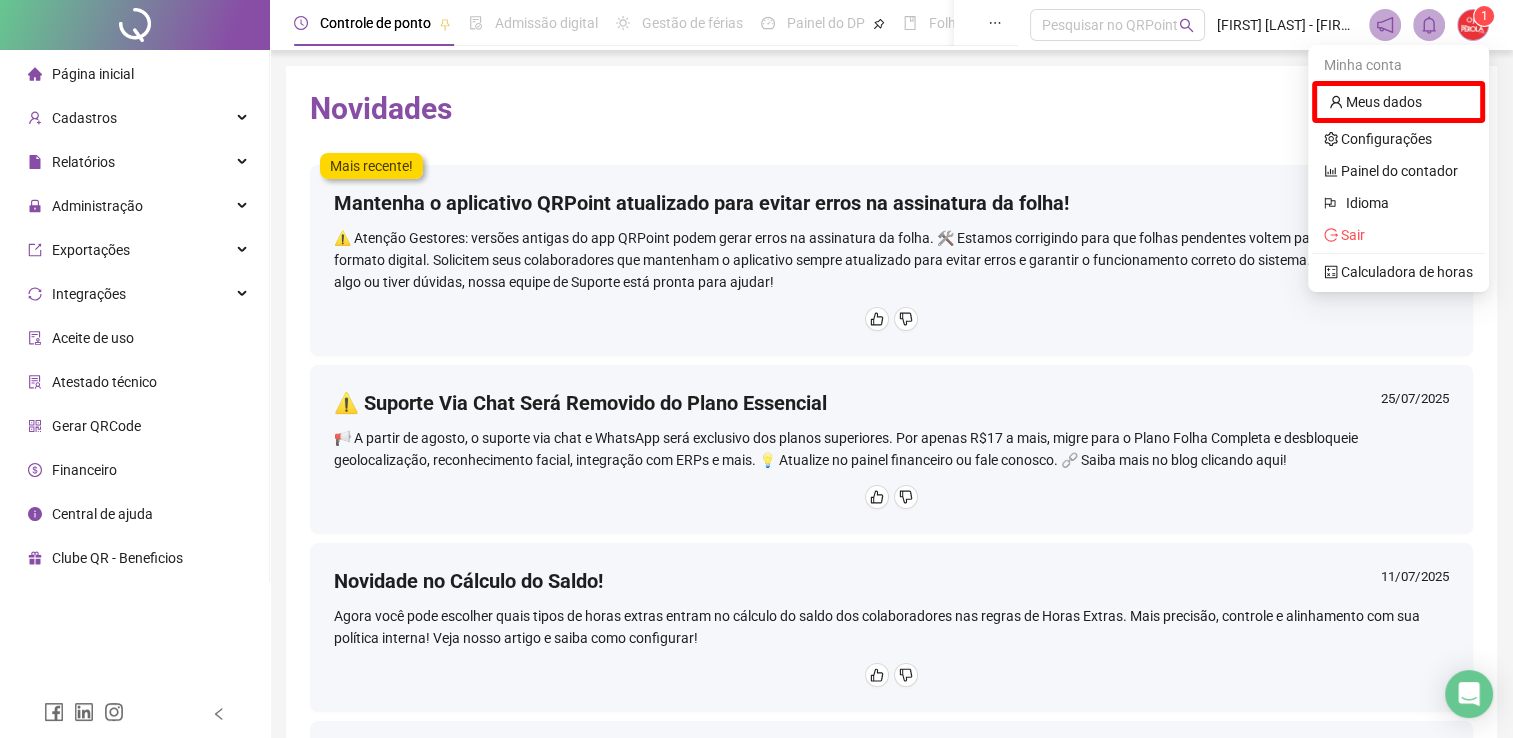 drag, startPoint x: 876, startPoint y: 93, endPoint x: 845, endPoint y: 98, distance: 31.400637 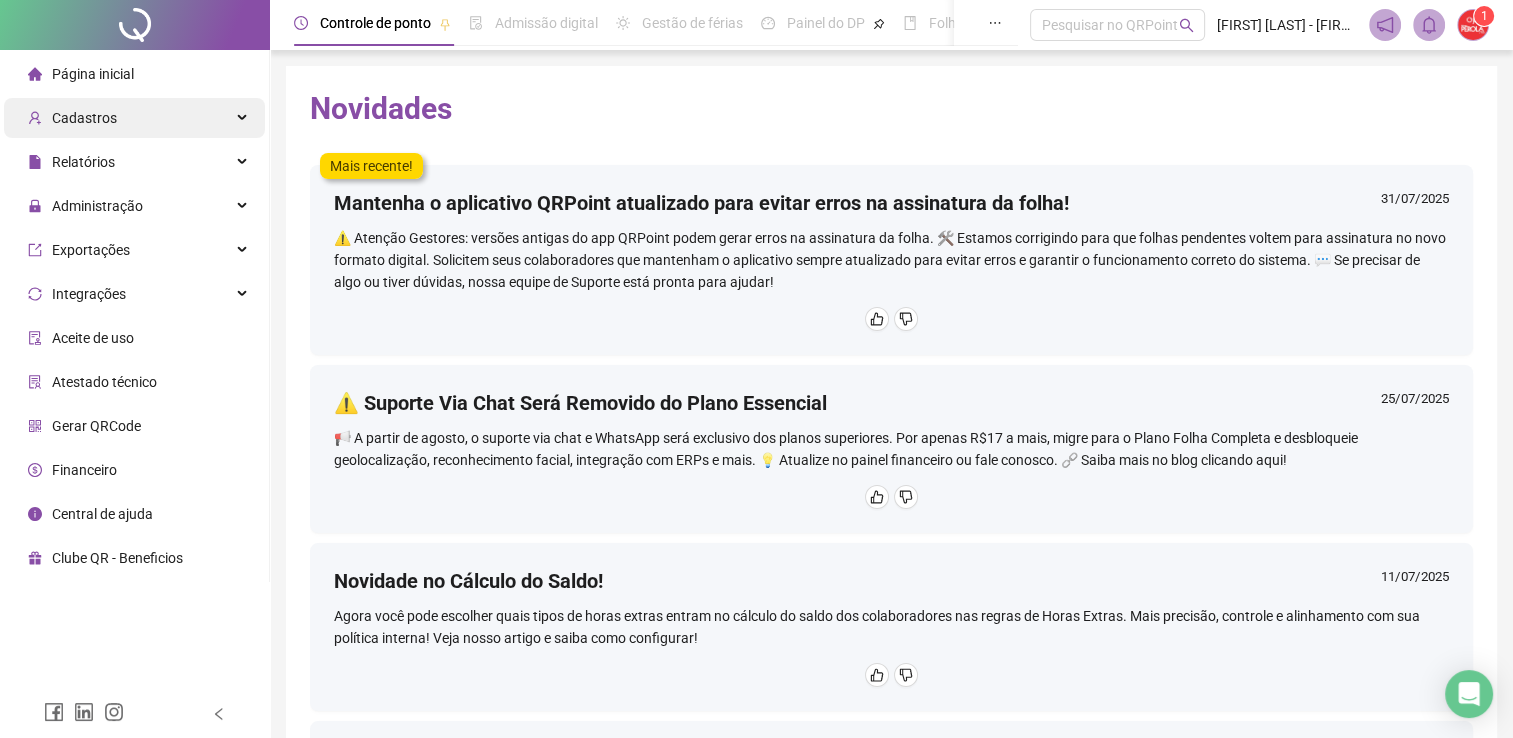 click on "Cadastros" at bounding box center (134, 118) 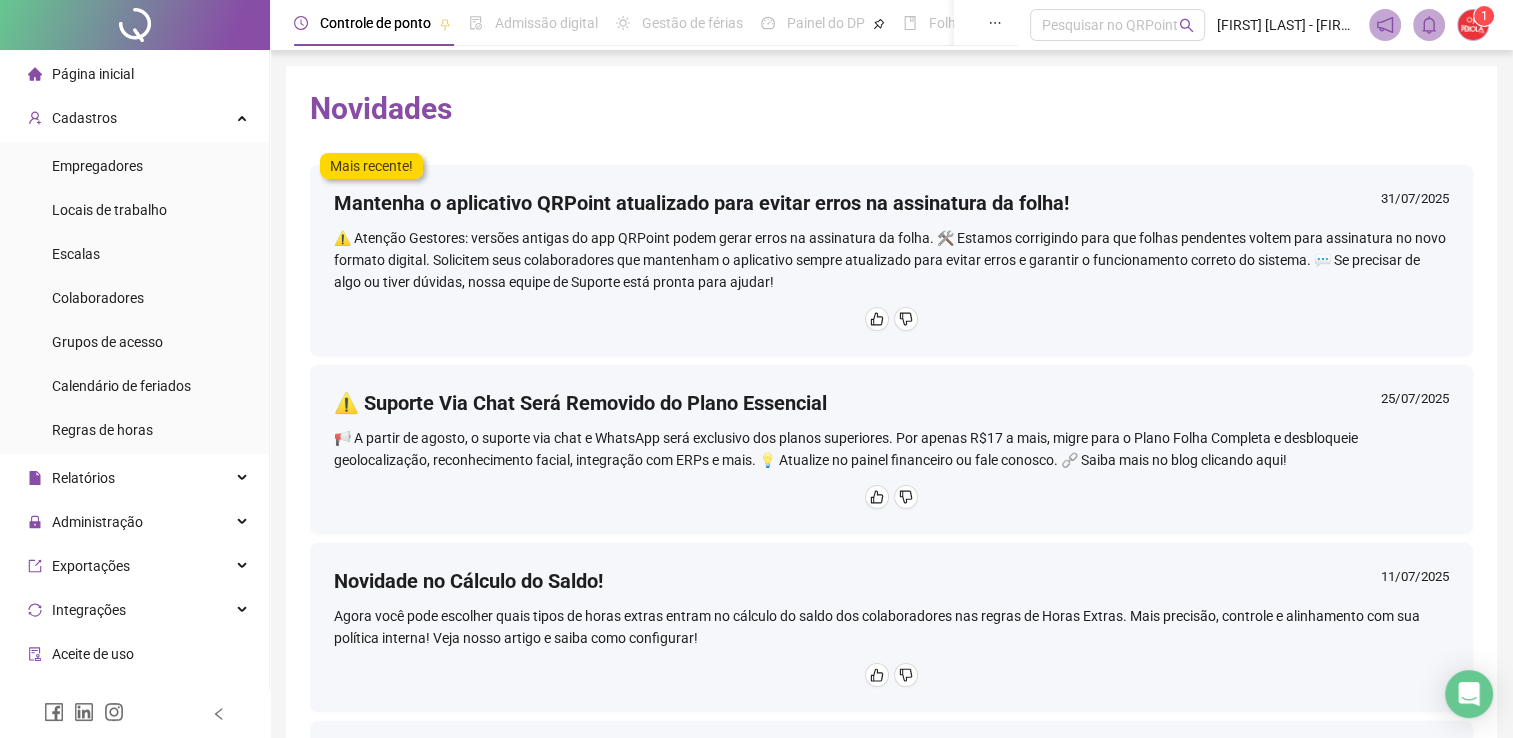 click on "Página inicial" at bounding box center (93, 74) 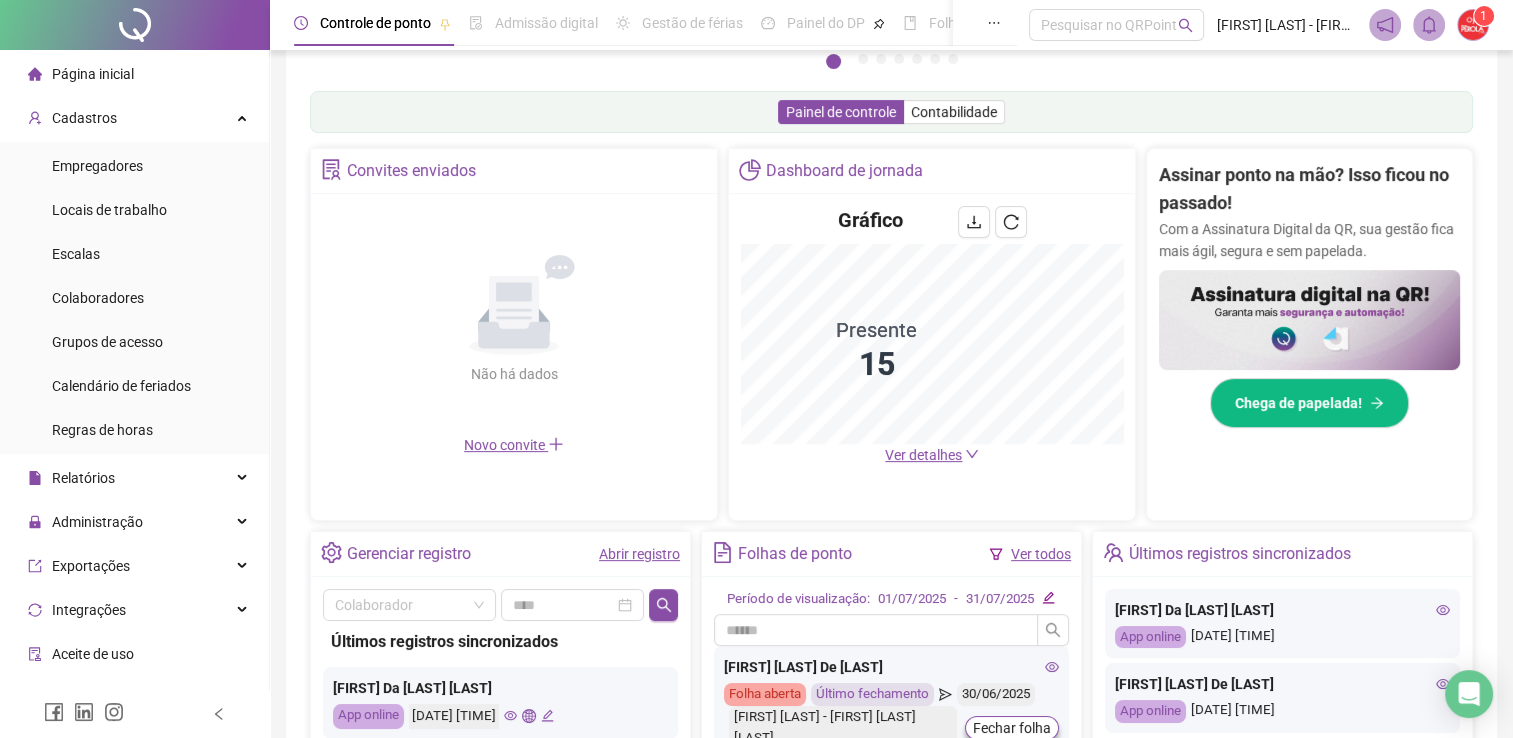 scroll, scrollTop: 194, scrollLeft: 0, axis: vertical 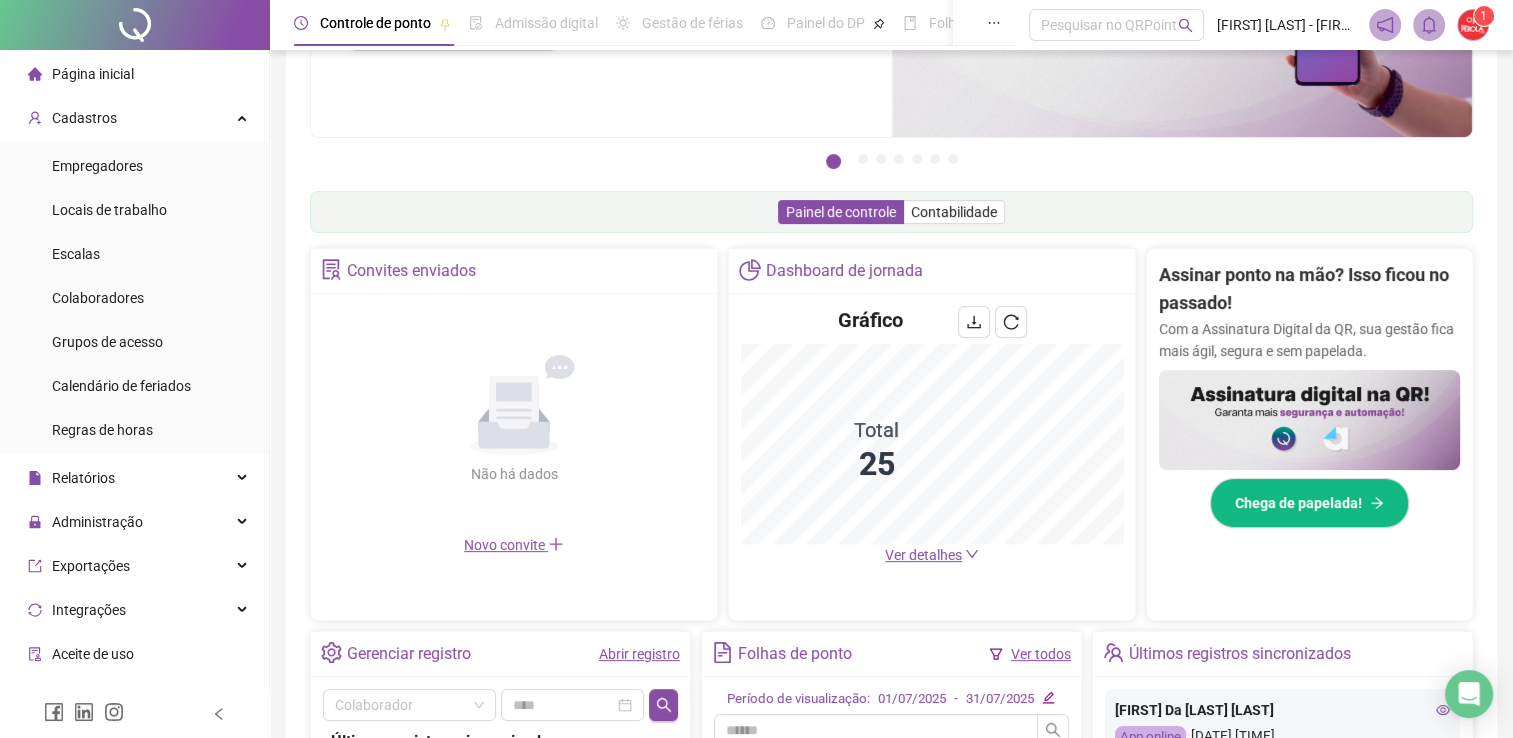 click on "Ver detalhes" at bounding box center (923, 555) 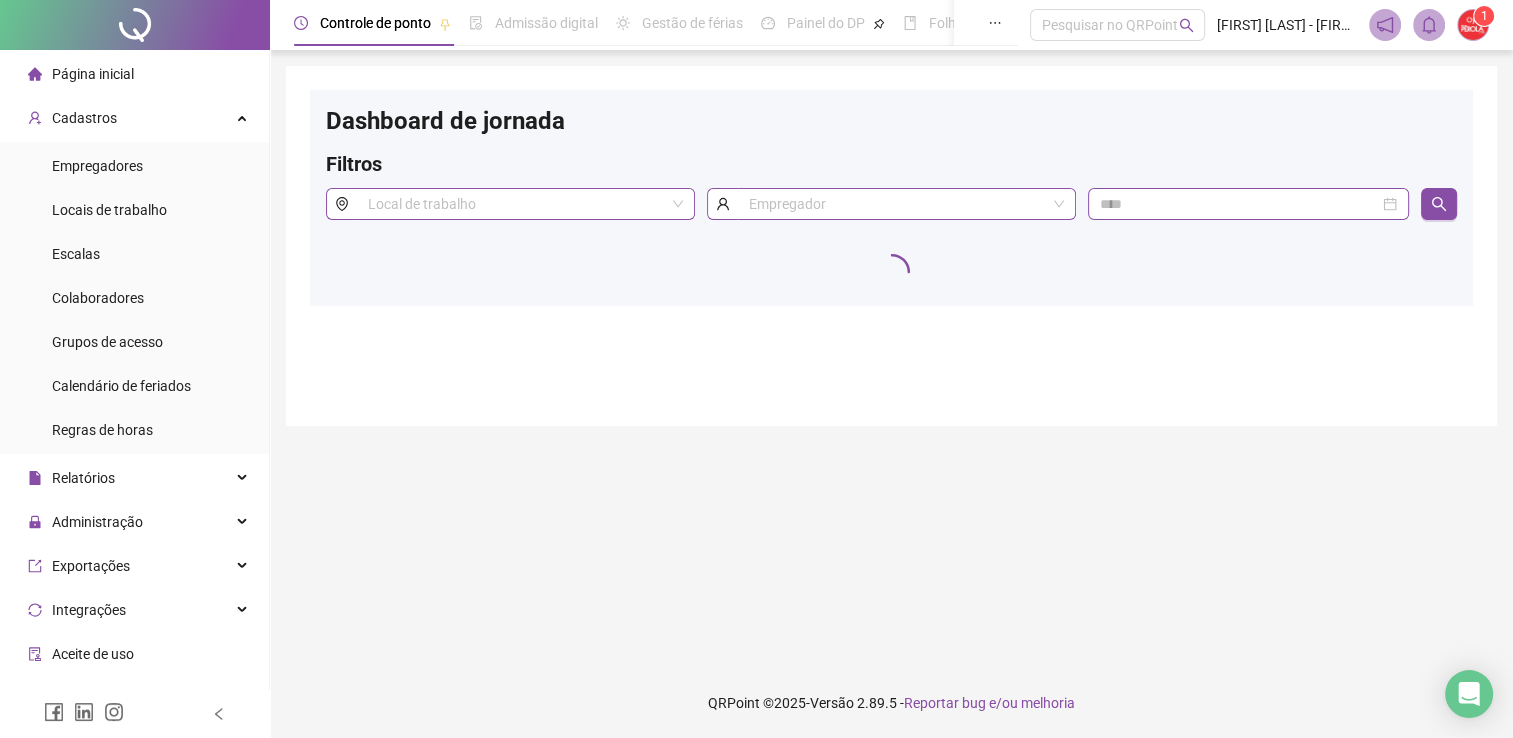 scroll, scrollTop: 0, scrollLeft: 0, axis: both 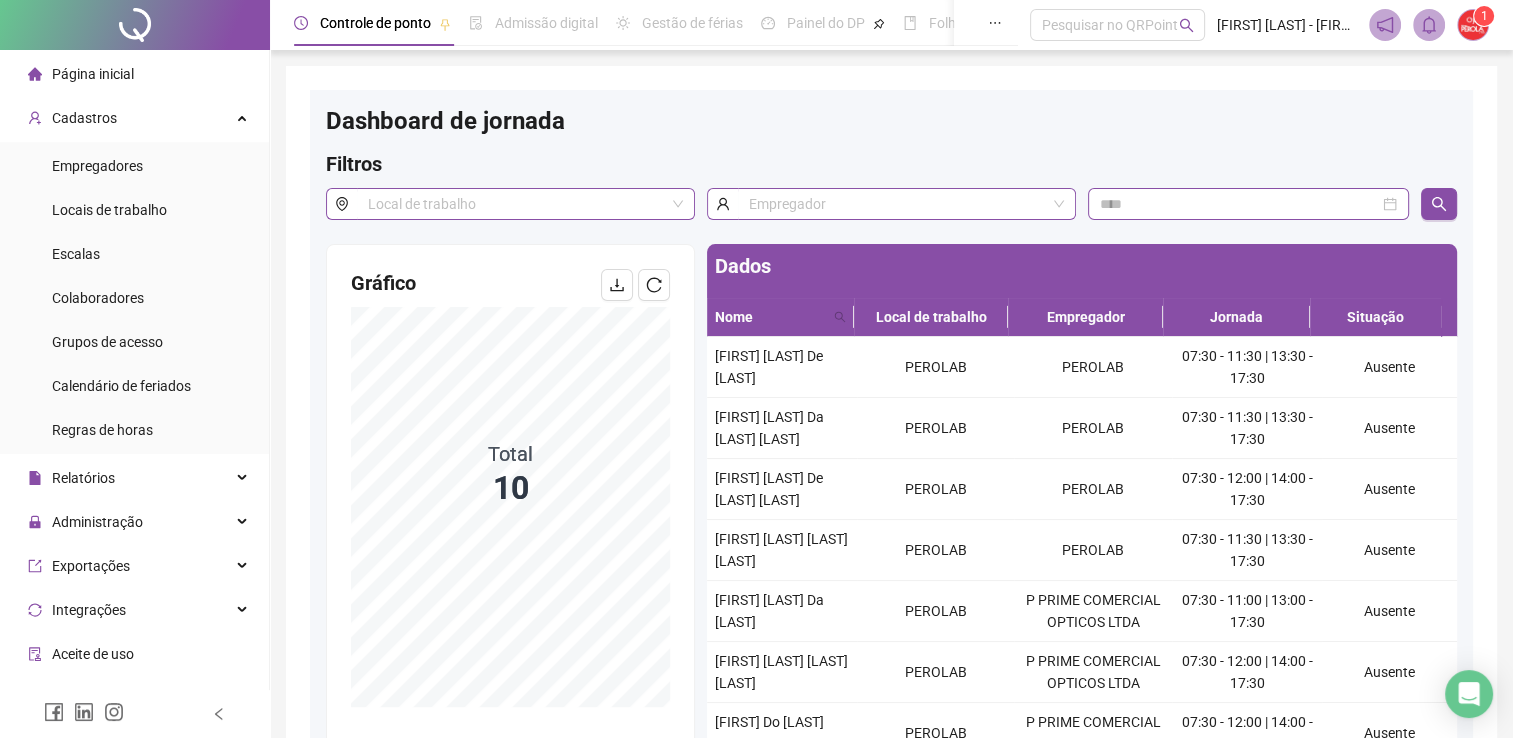 click on "Página inicial" at bounding box center [93, 74] 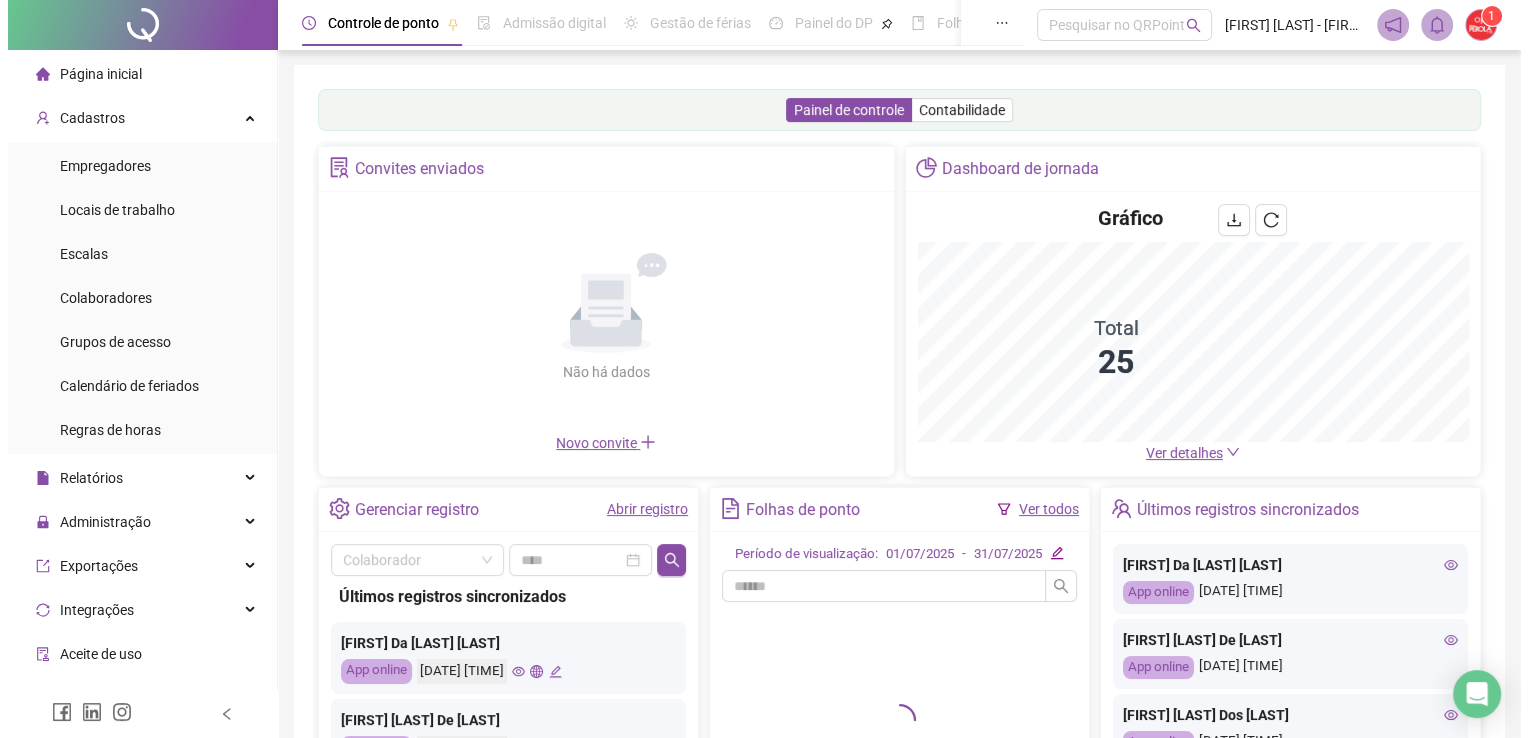 scroll, scrollTop: 0, scrollLeft: 0, axis: both 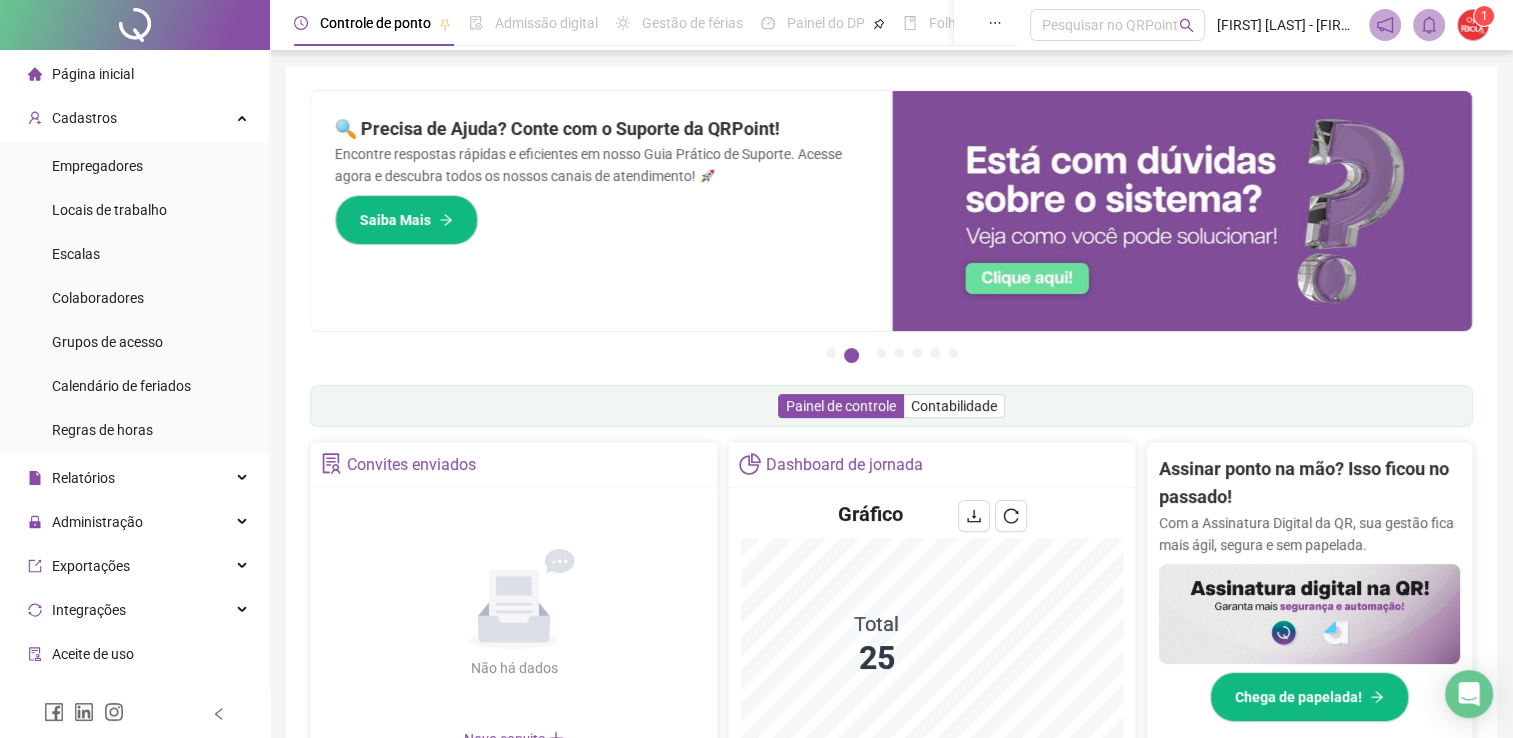 click at bounding box center (1473, 25) 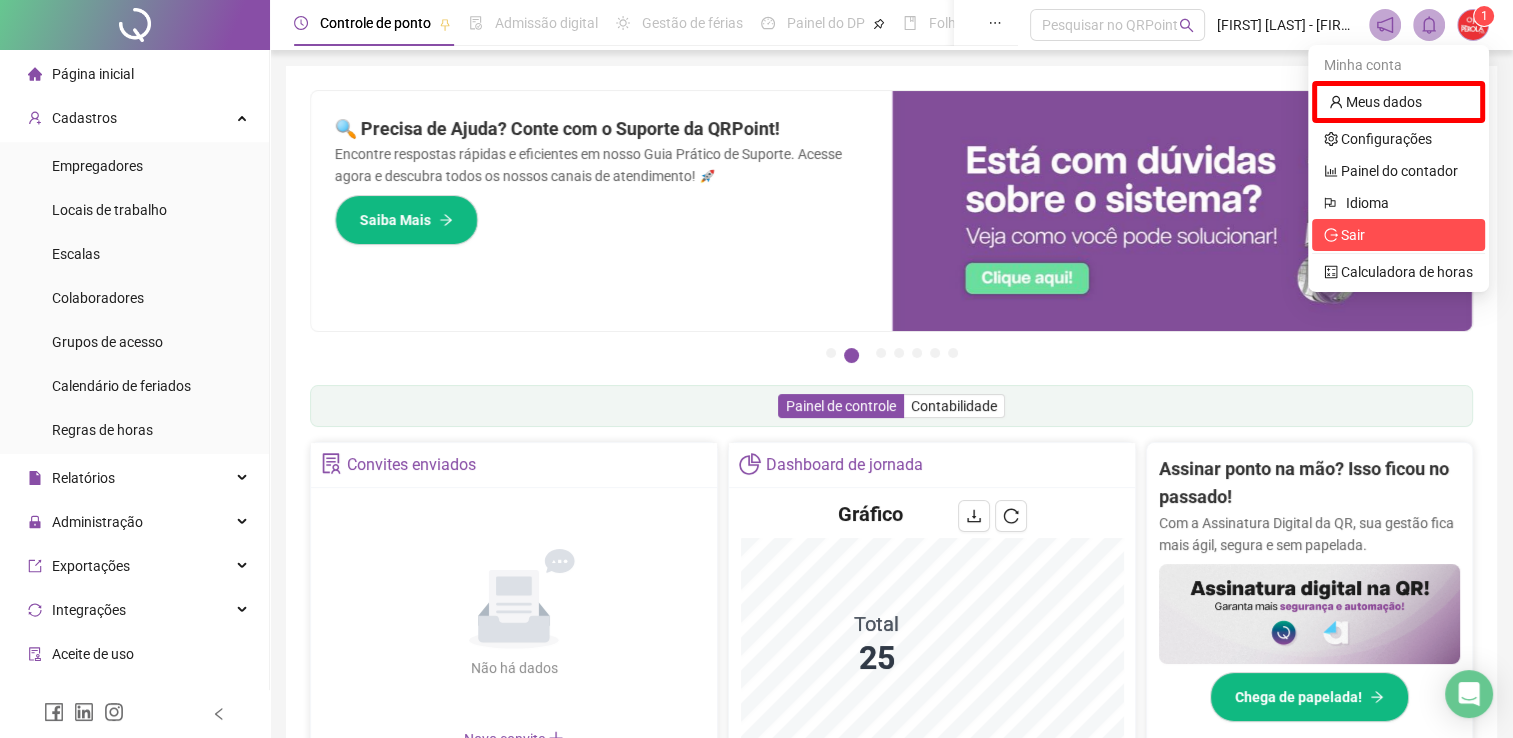 click on "Sair" at bounding box center [1398, 235] 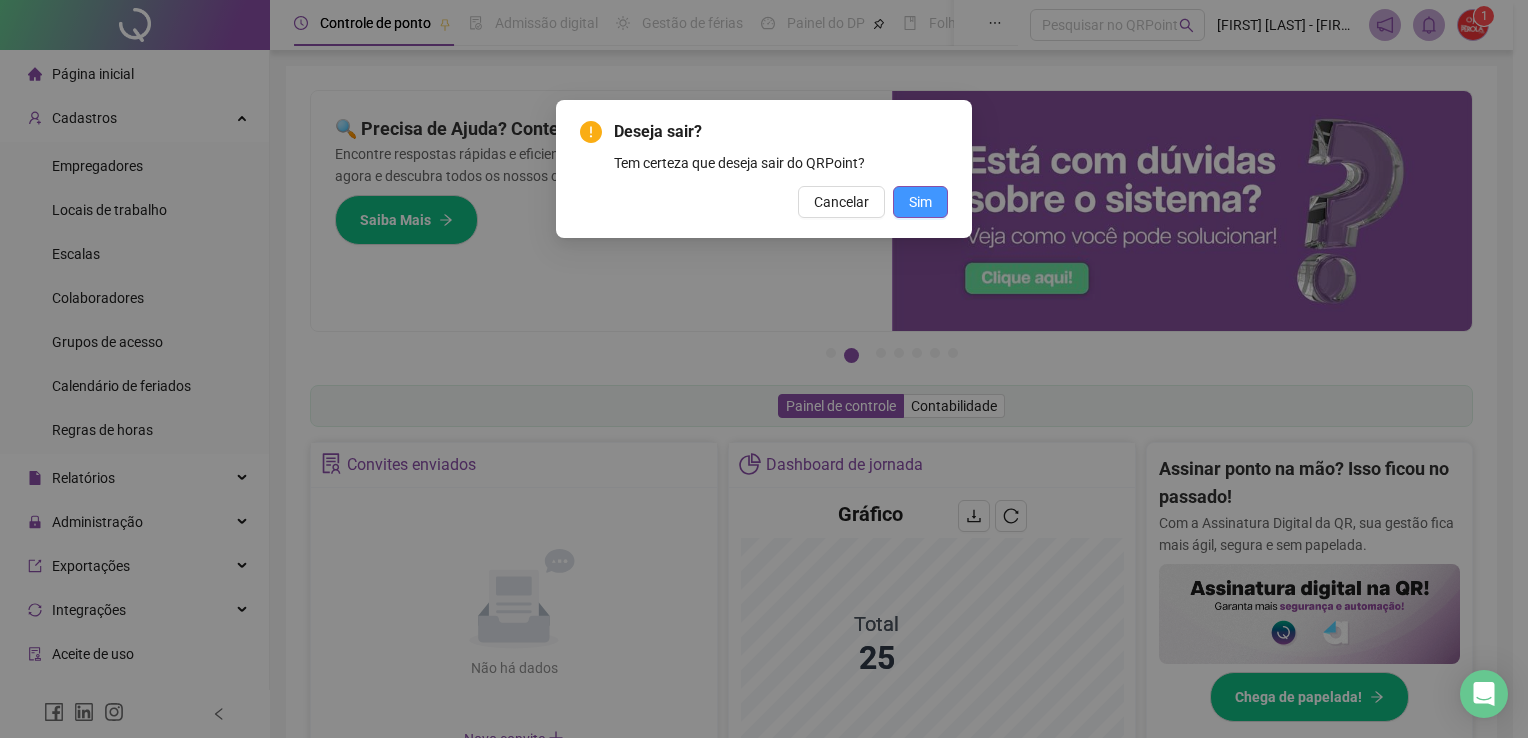 click on "Sim" at bounding box center [920, 202] 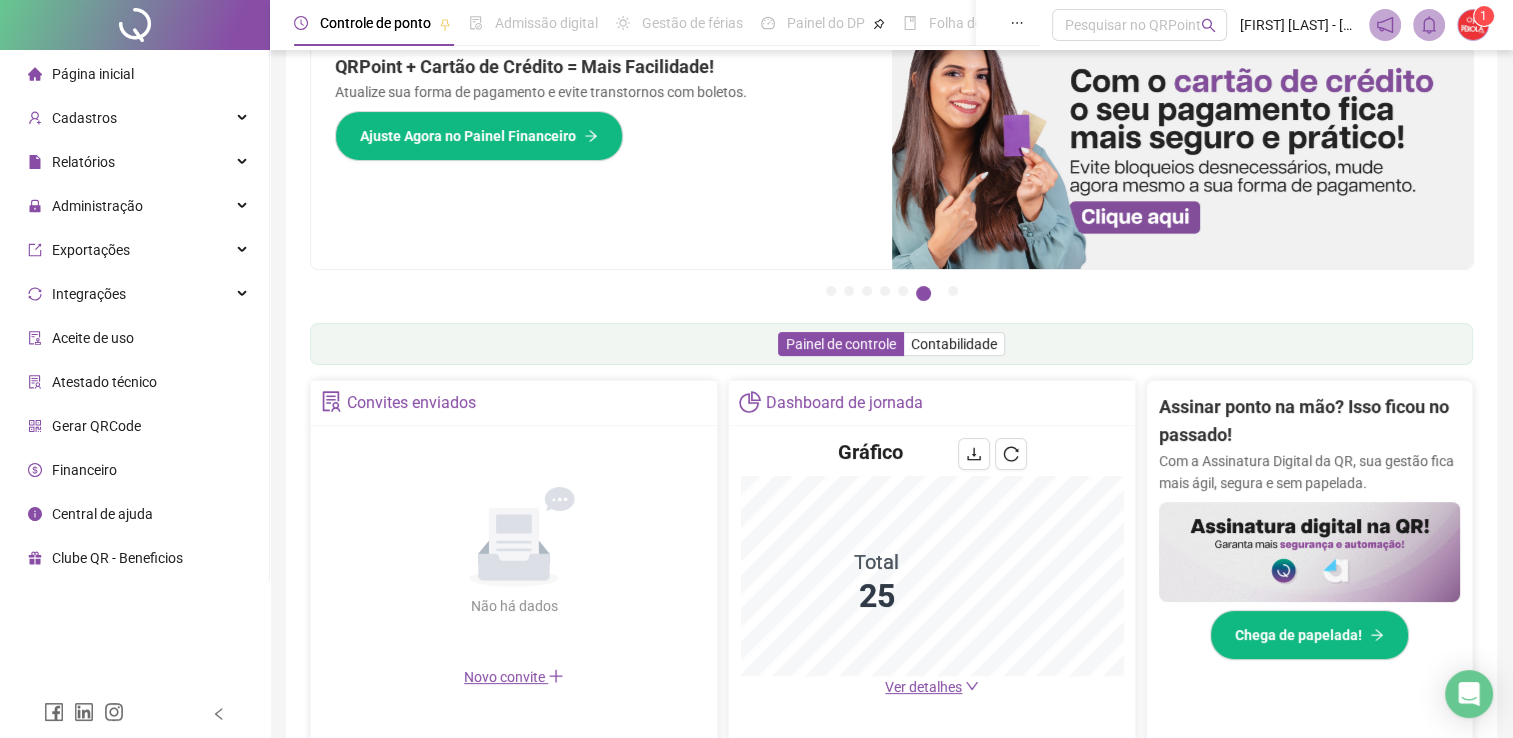scroll, scrollTop: 0, scrollLeft: 0, axis: both 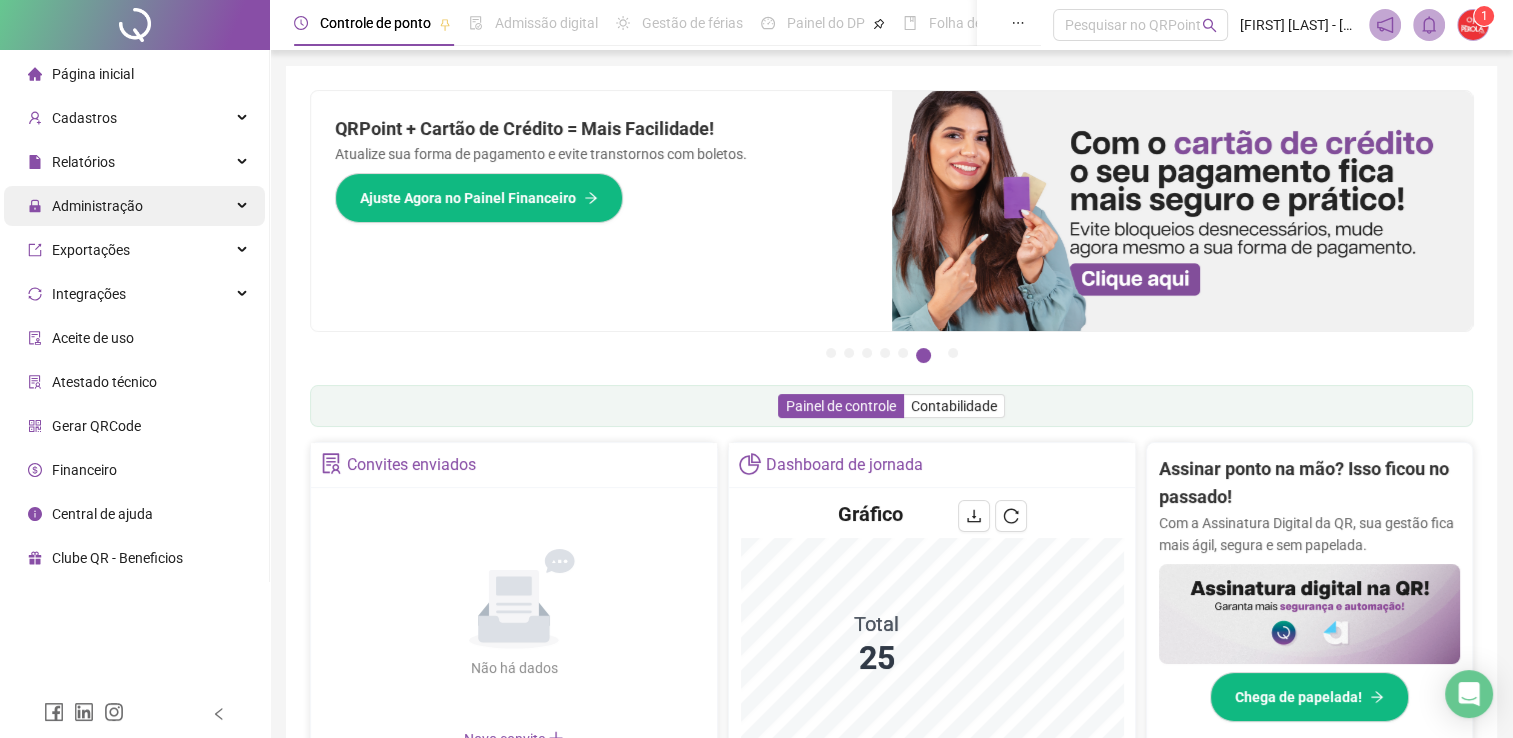 click on "Administração" at bounding box center [134, 206] 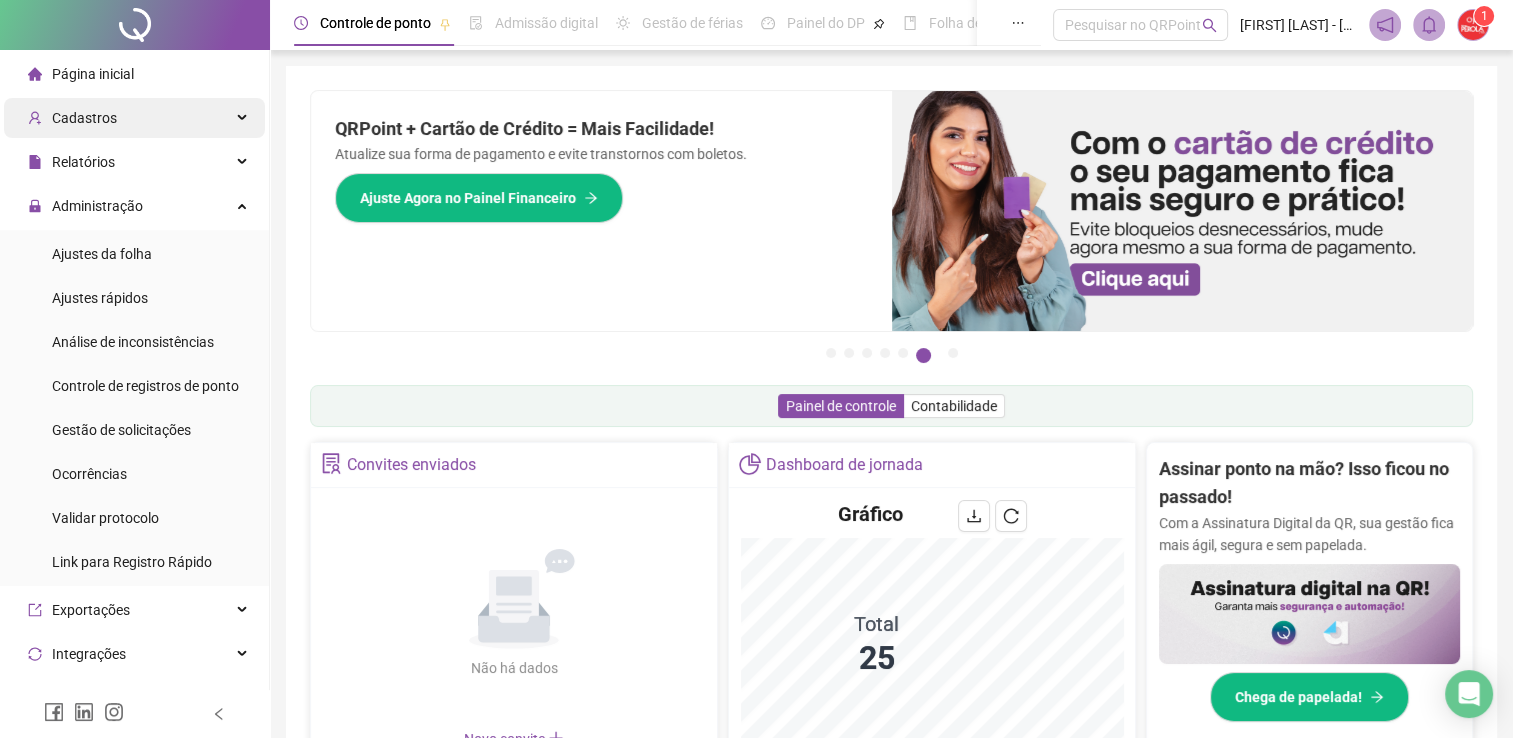 click on "Cadastros" at bounding box center [134, 118] 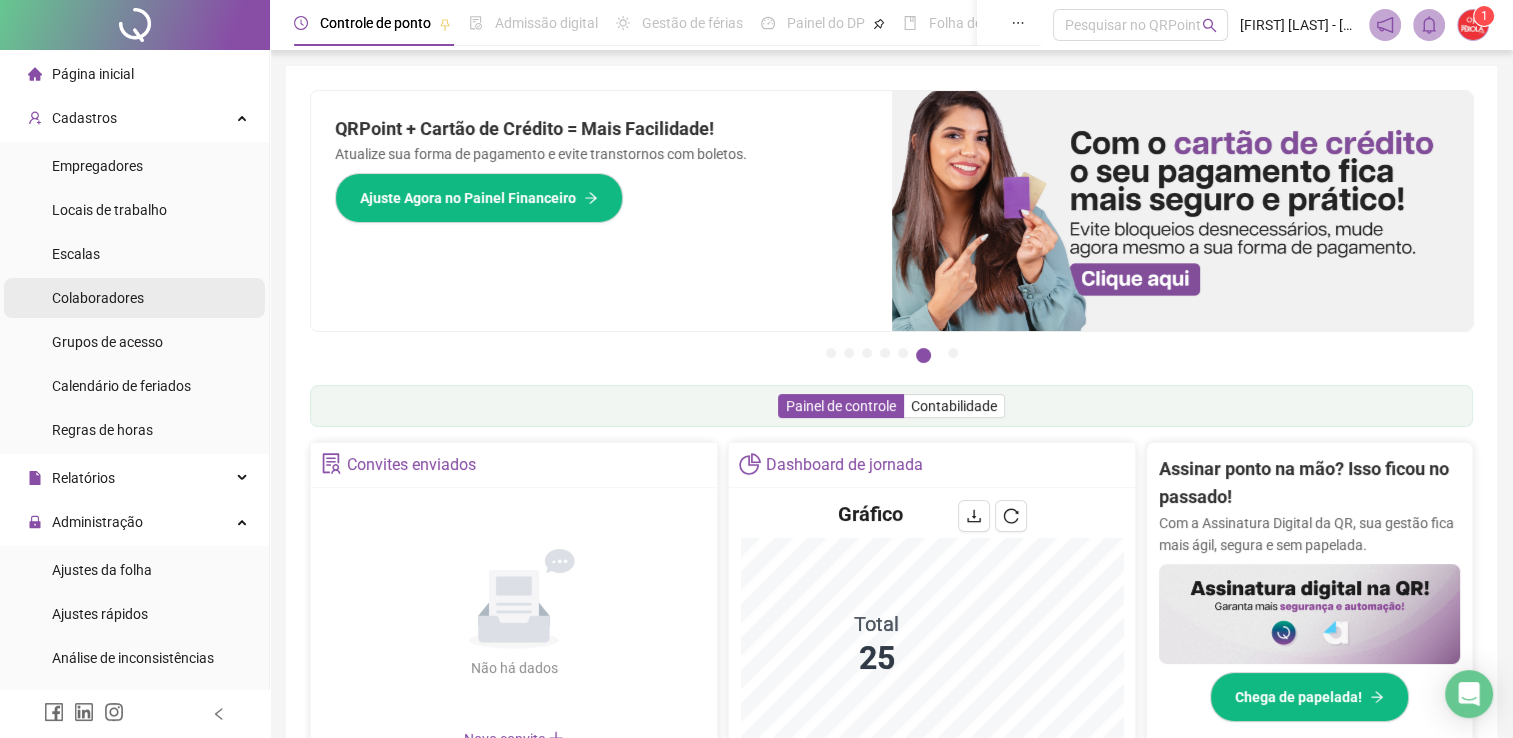 click on "Colaboradores" at bounding box center (134, 298) 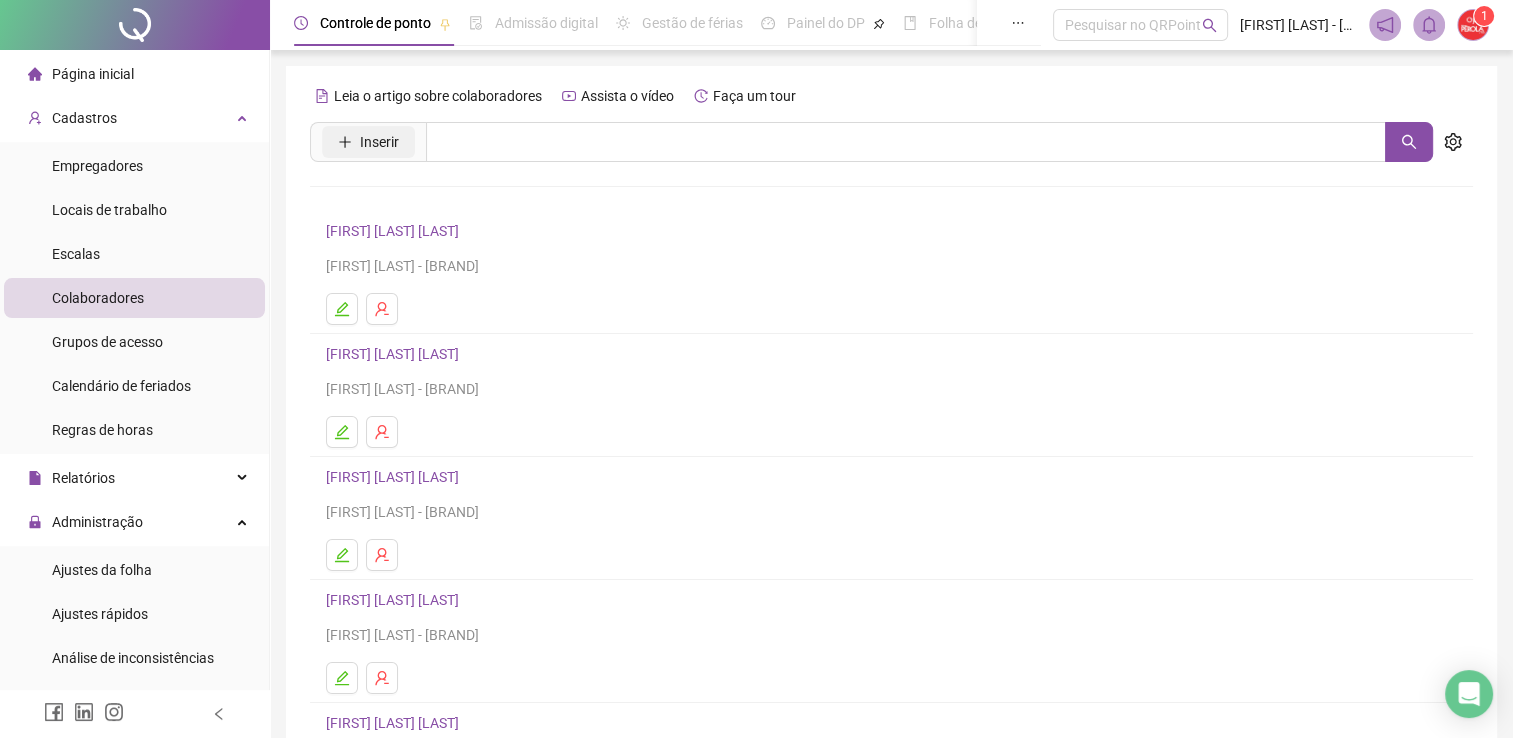 click on "Inserir" at bounding box center [368, 142] 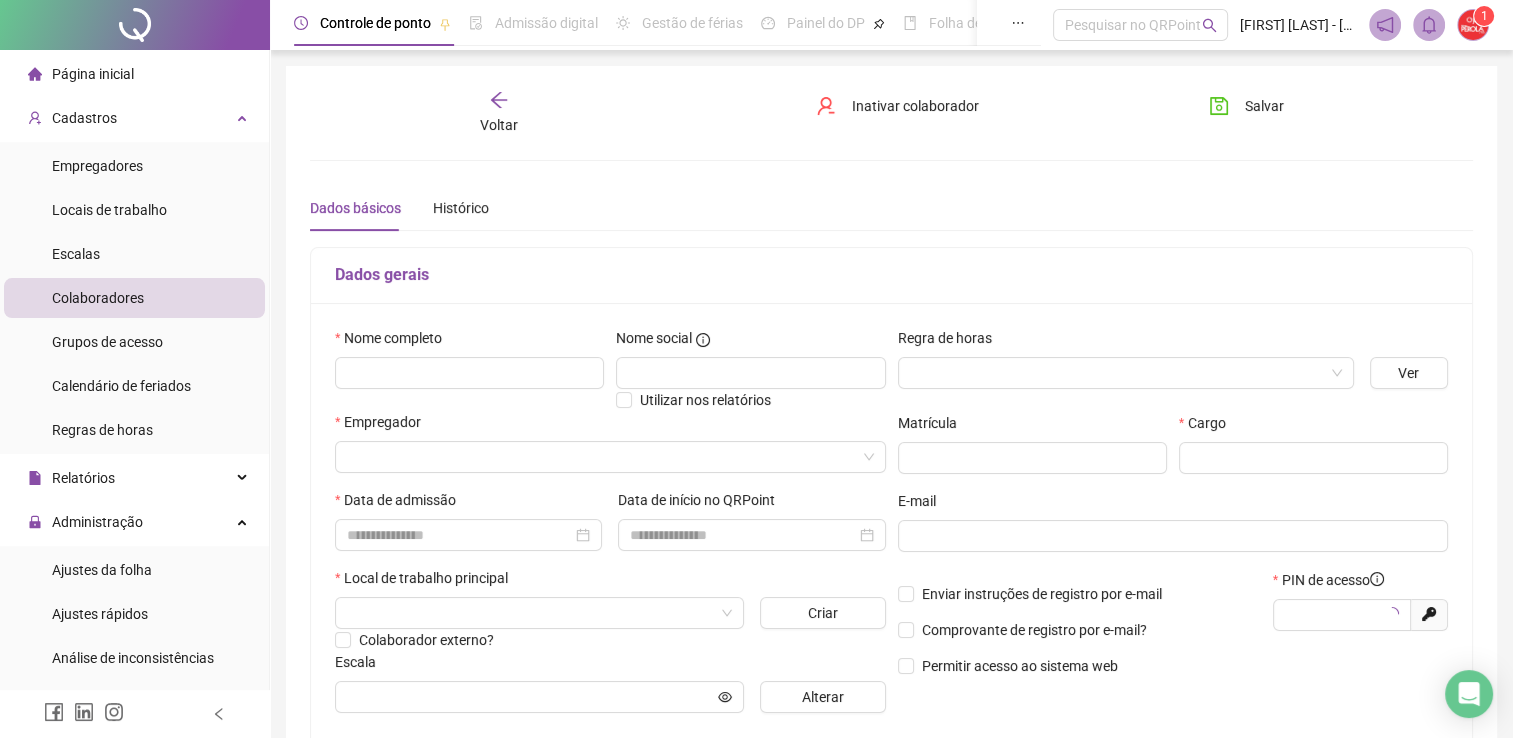 type on "*****" 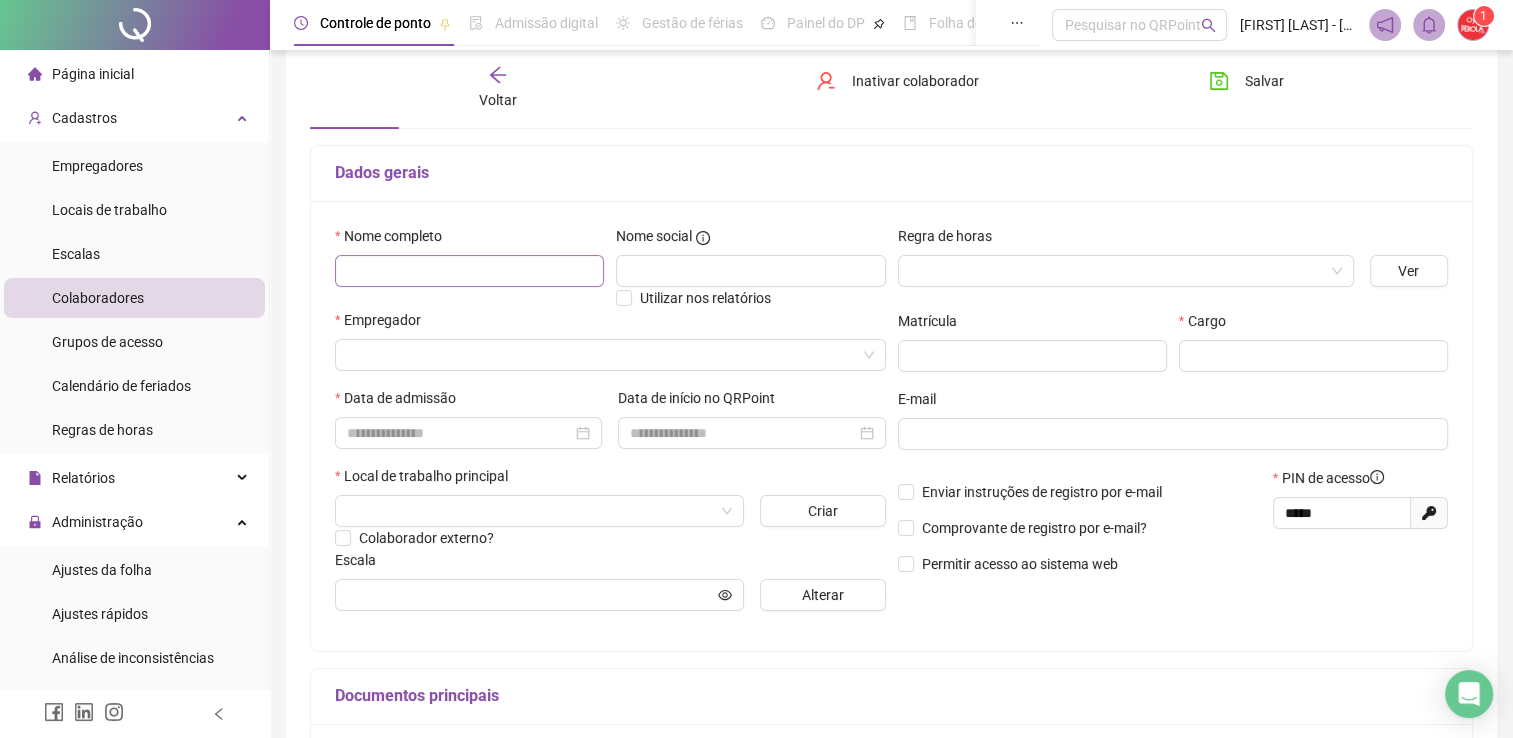 scroll, scrollTop: 200, scrollLeft: 0, axis: vertical 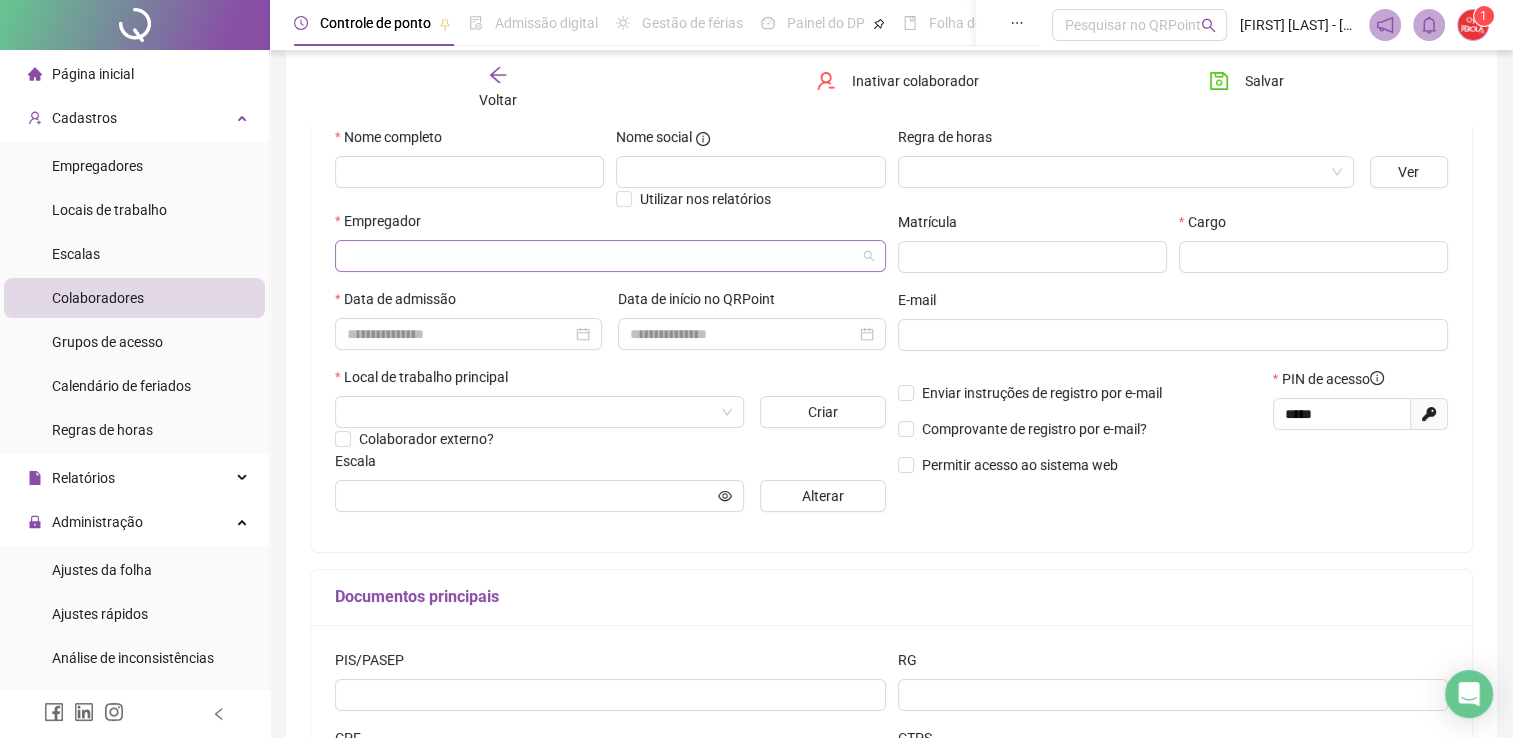 click at bounding box center (601, 256) 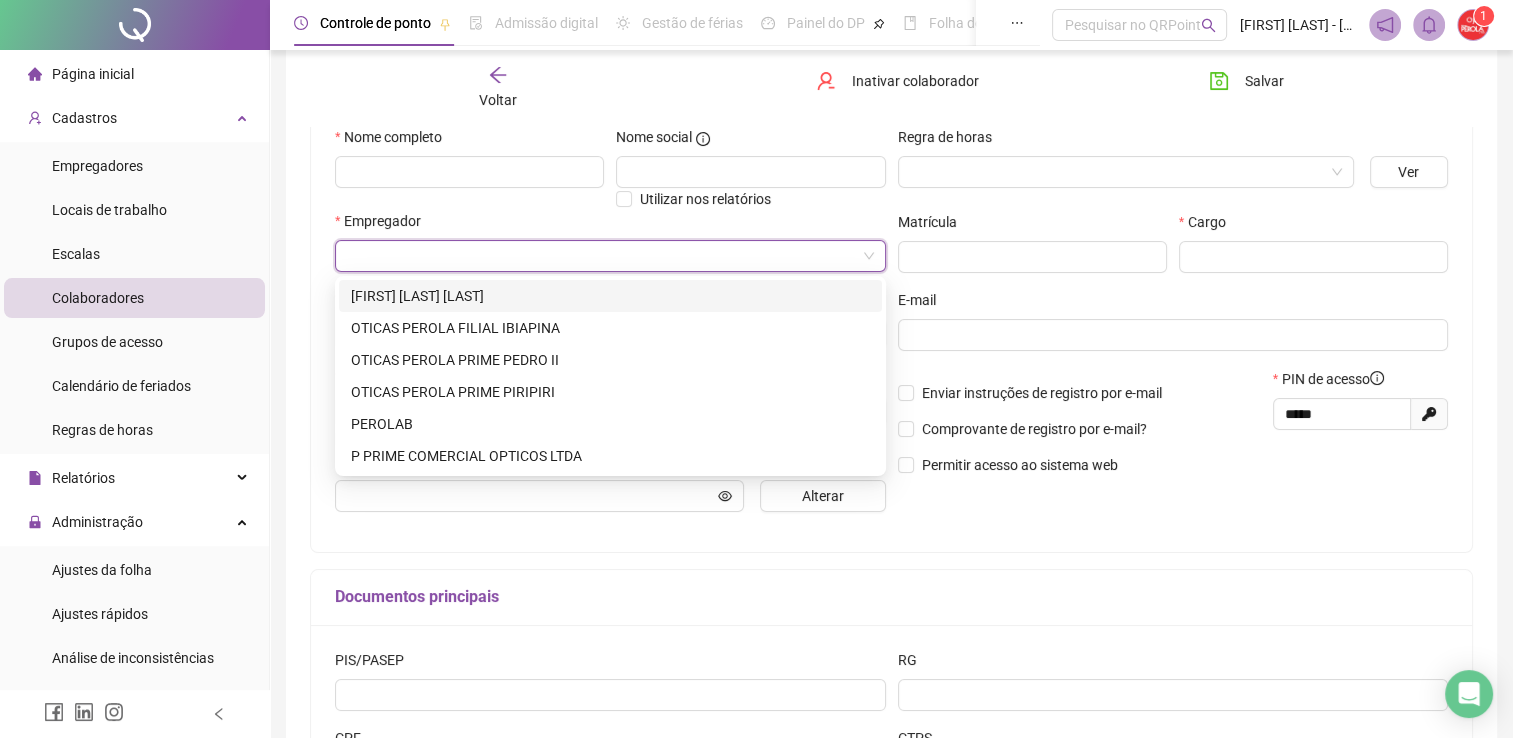 click on "Empregador" at bounding box center [610, 225] 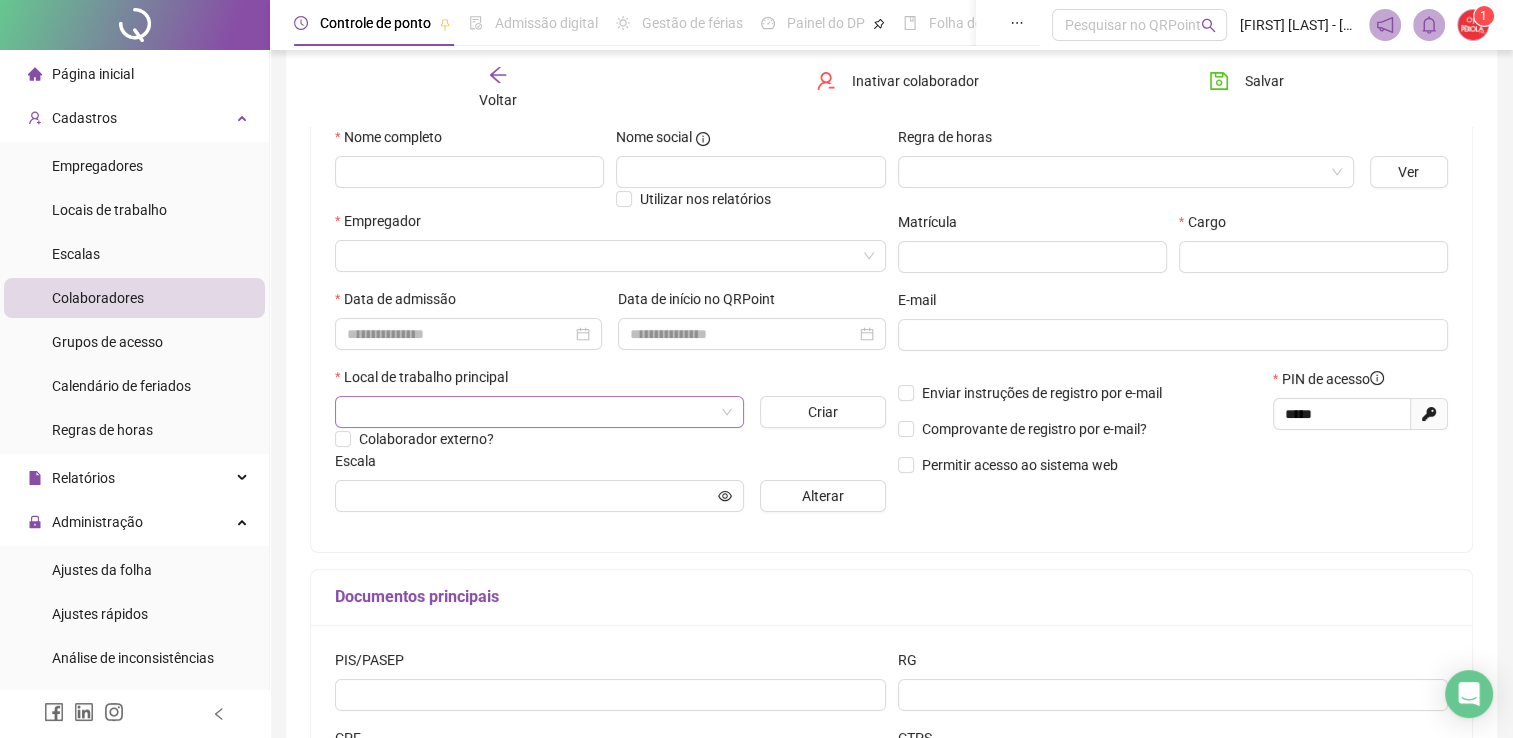 click at bounding box center (530, 412) 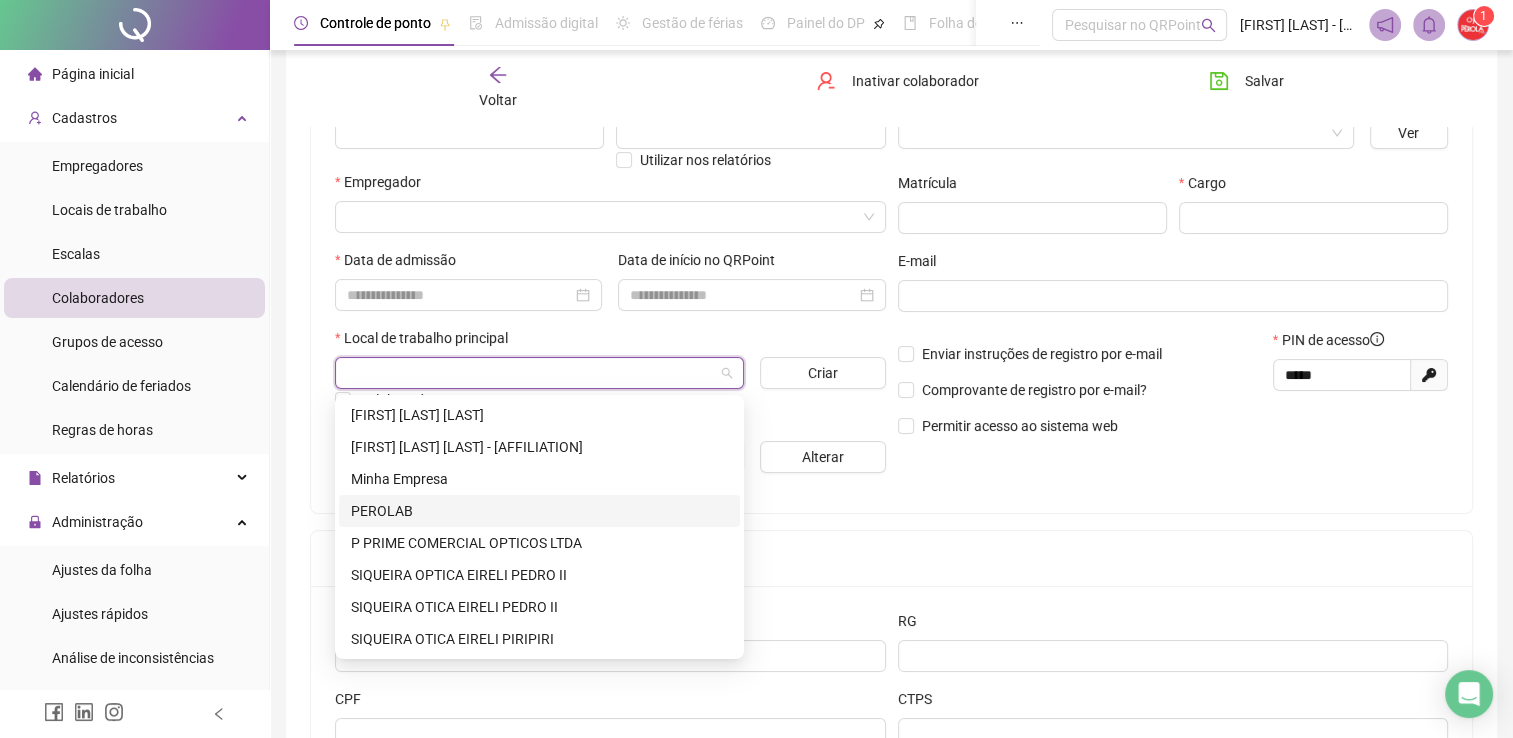 scroll, scrollTop: 300, scrollLeft: 0, axis: vertical 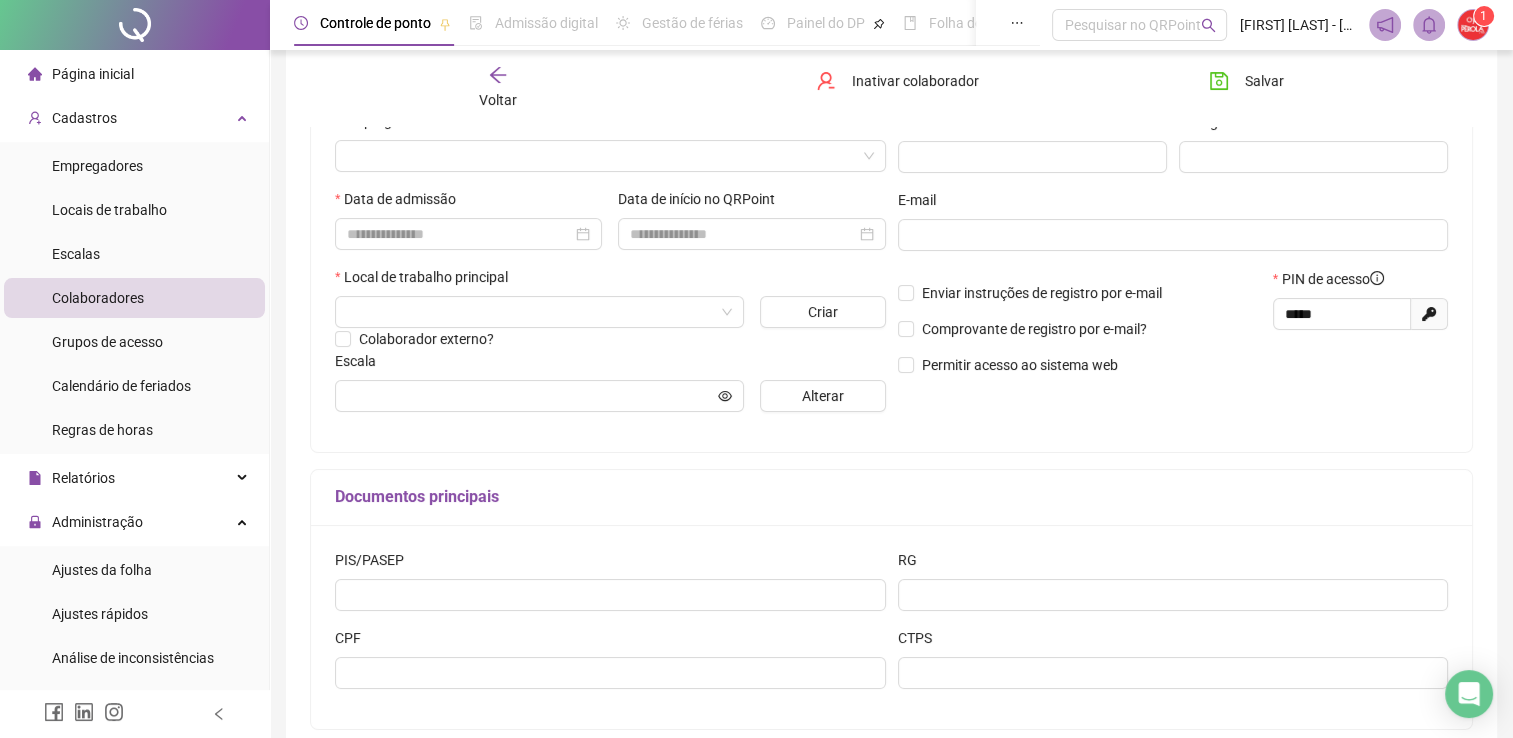 click on "Local de trabalho principal" at bounding box center [610, 281] 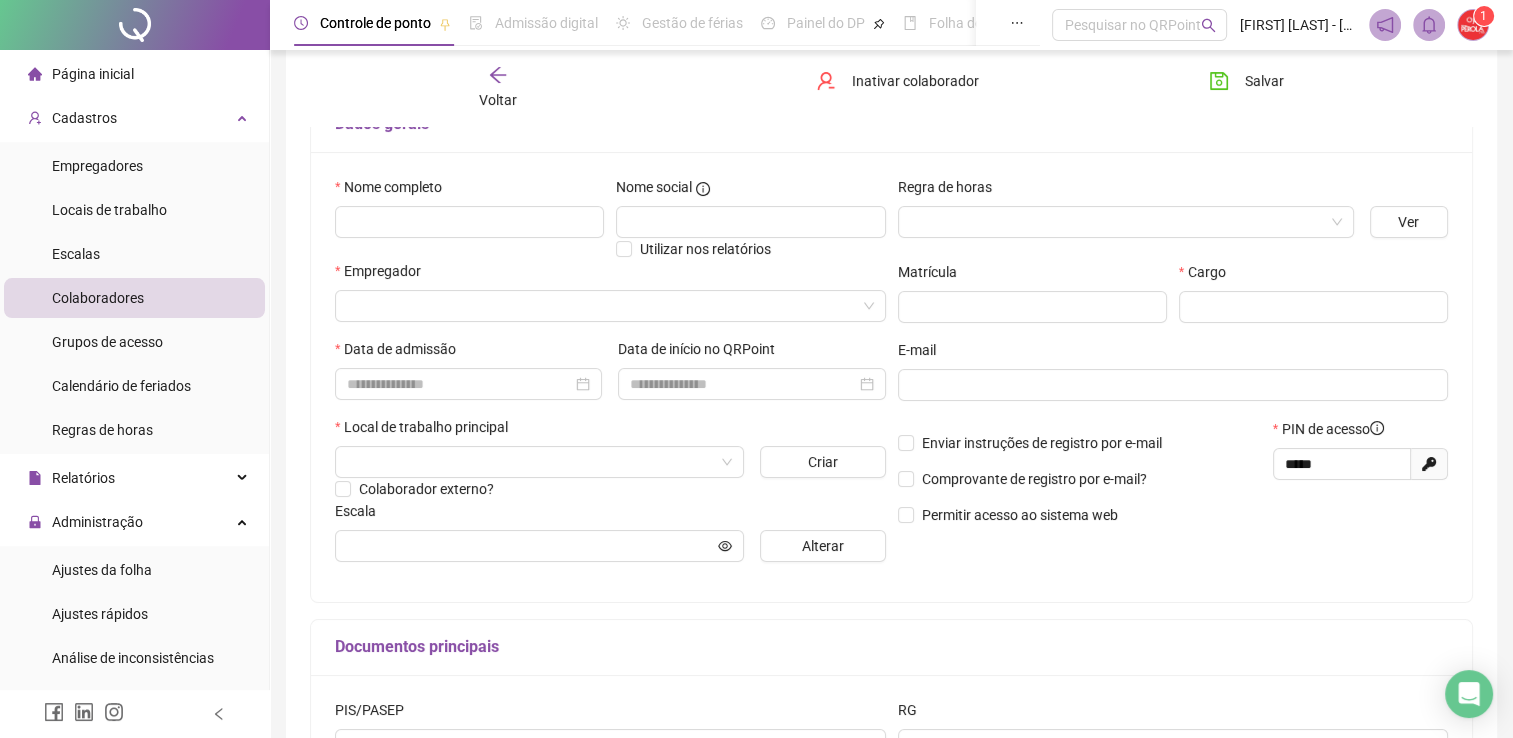 scroll, scrollTop: 102, scrollLeft: 0, axis: vertical 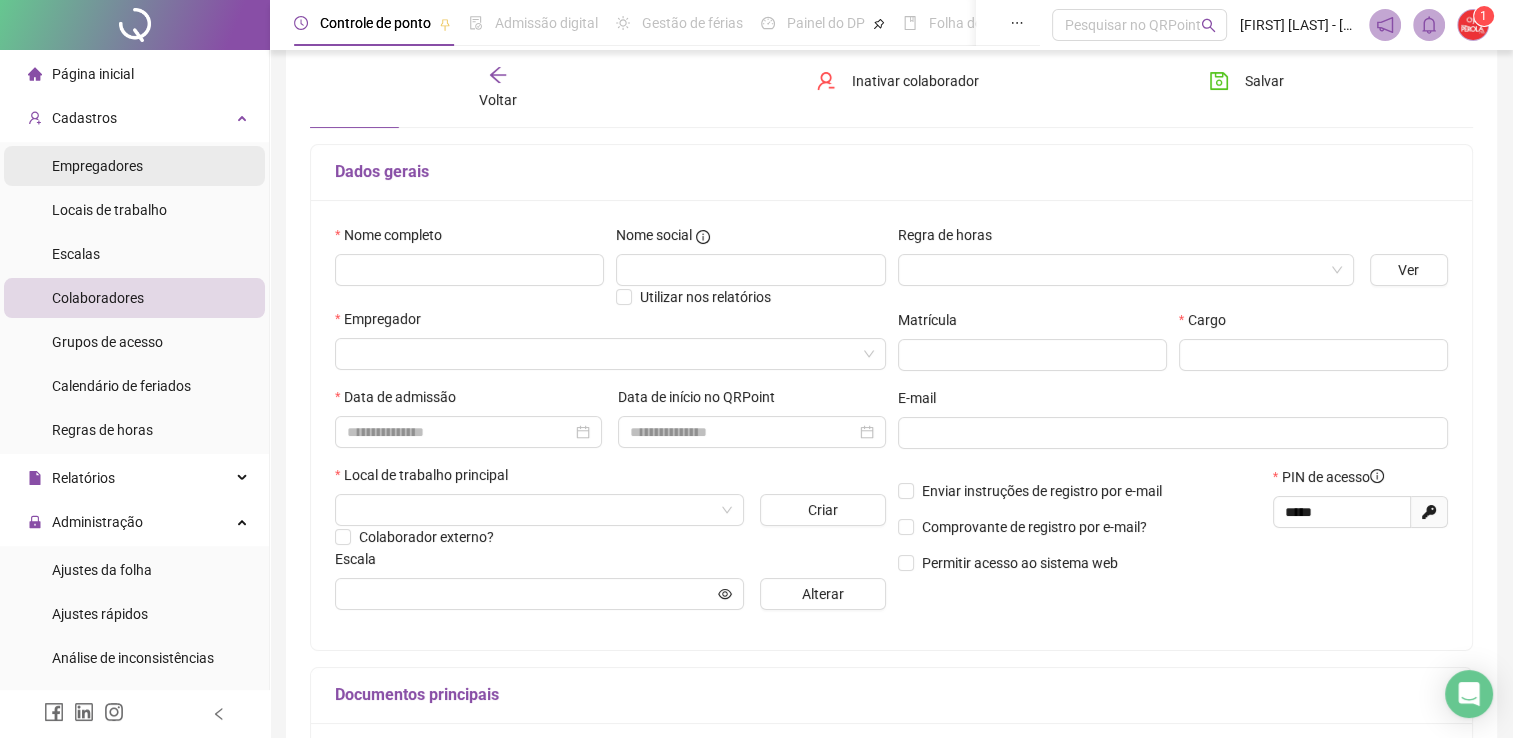 click on "Empregadores" at bounding box center (134, 166) 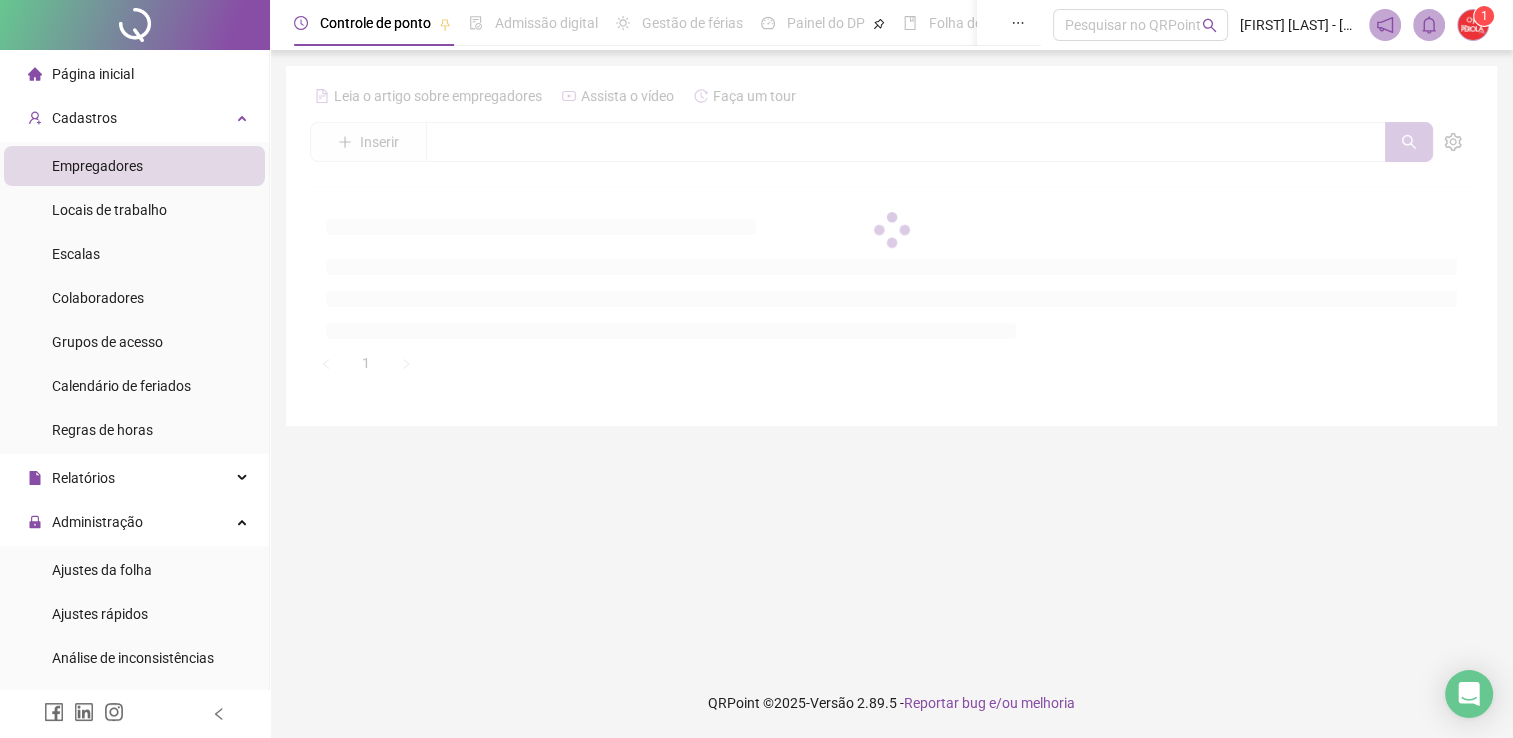 scroll, scrollTop: 0, scrollLeft: 0, axis: both 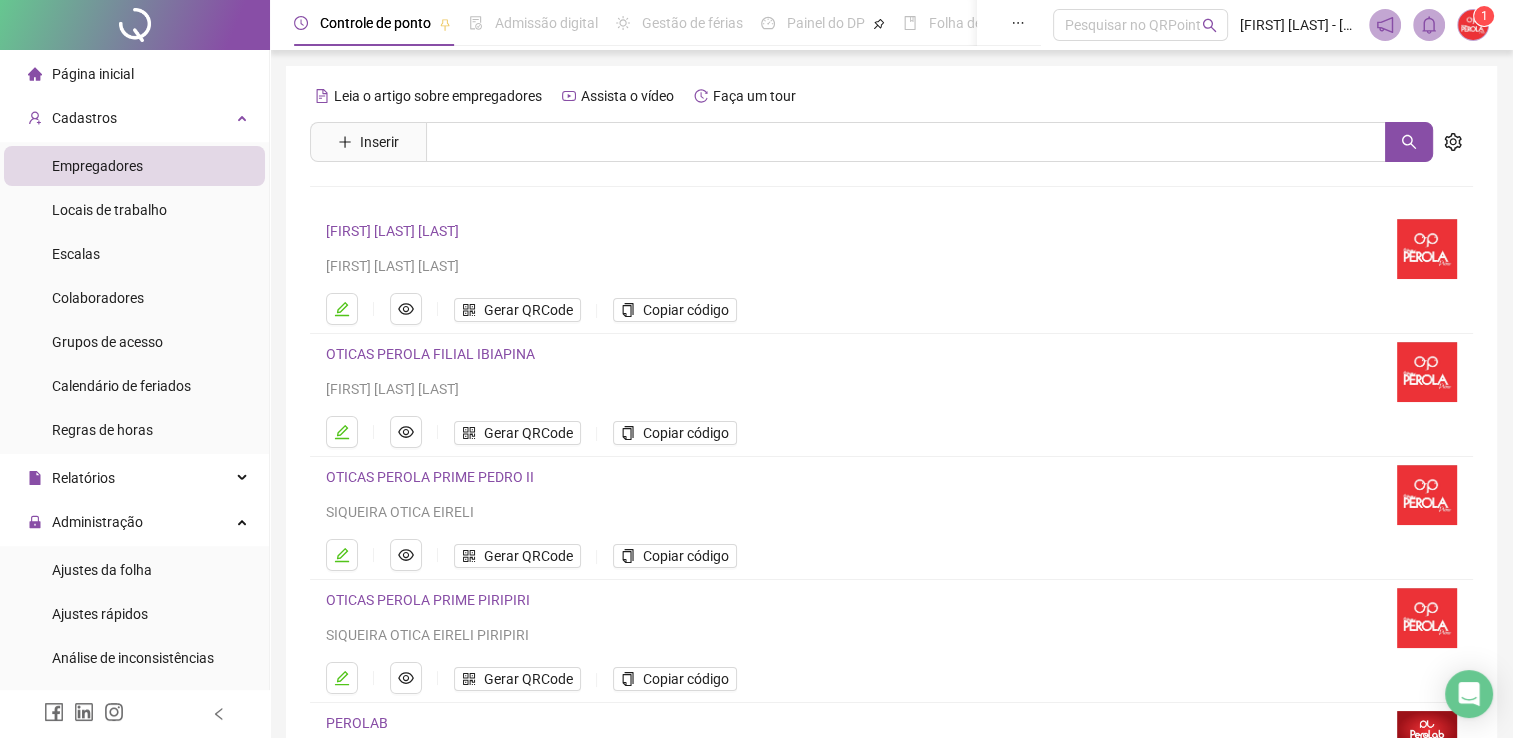 click on "KAROLYNE SIQUEIRA FREIRE LTDA" at bounding box center (392, 231) 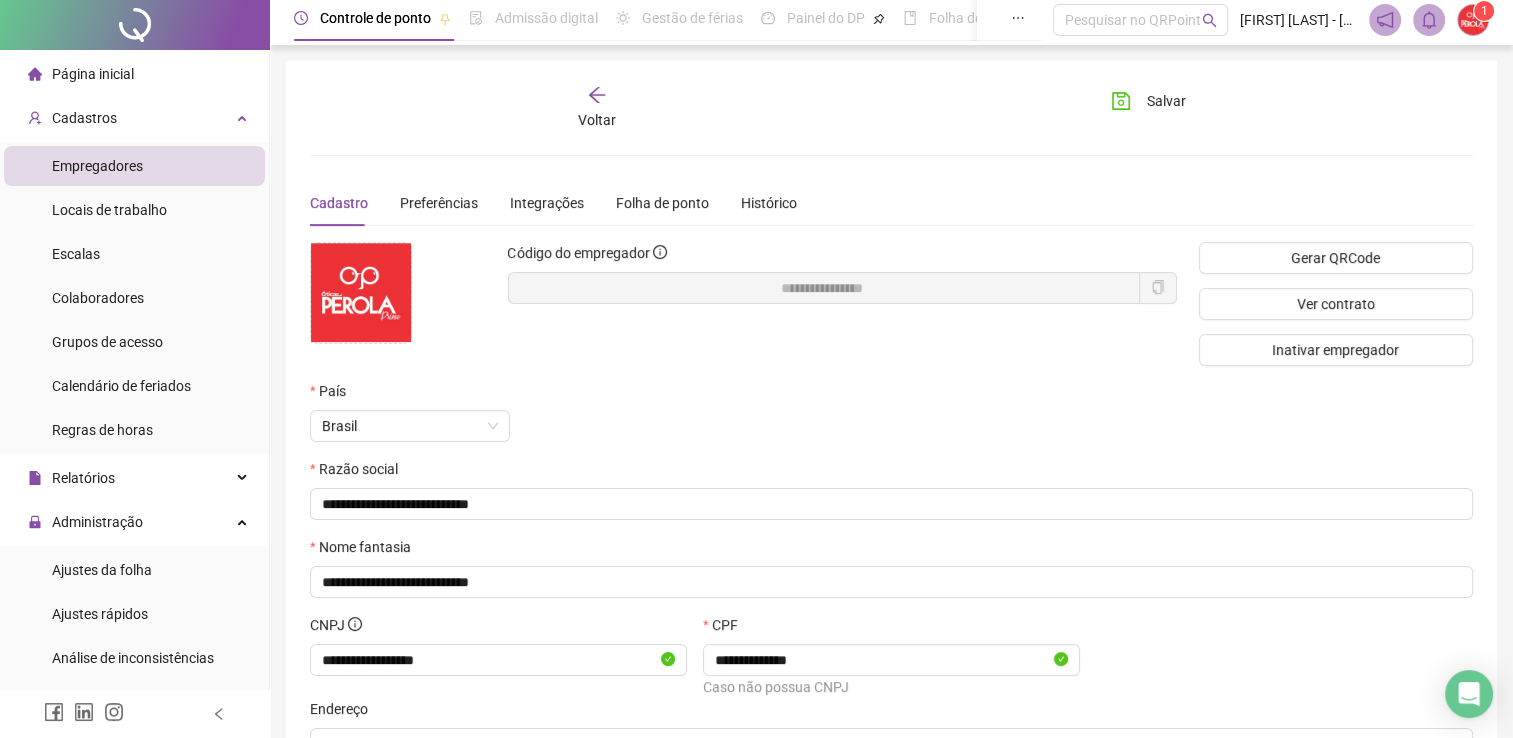 scroll, scrollTop: 0, scrollLeft: 0, axis: both 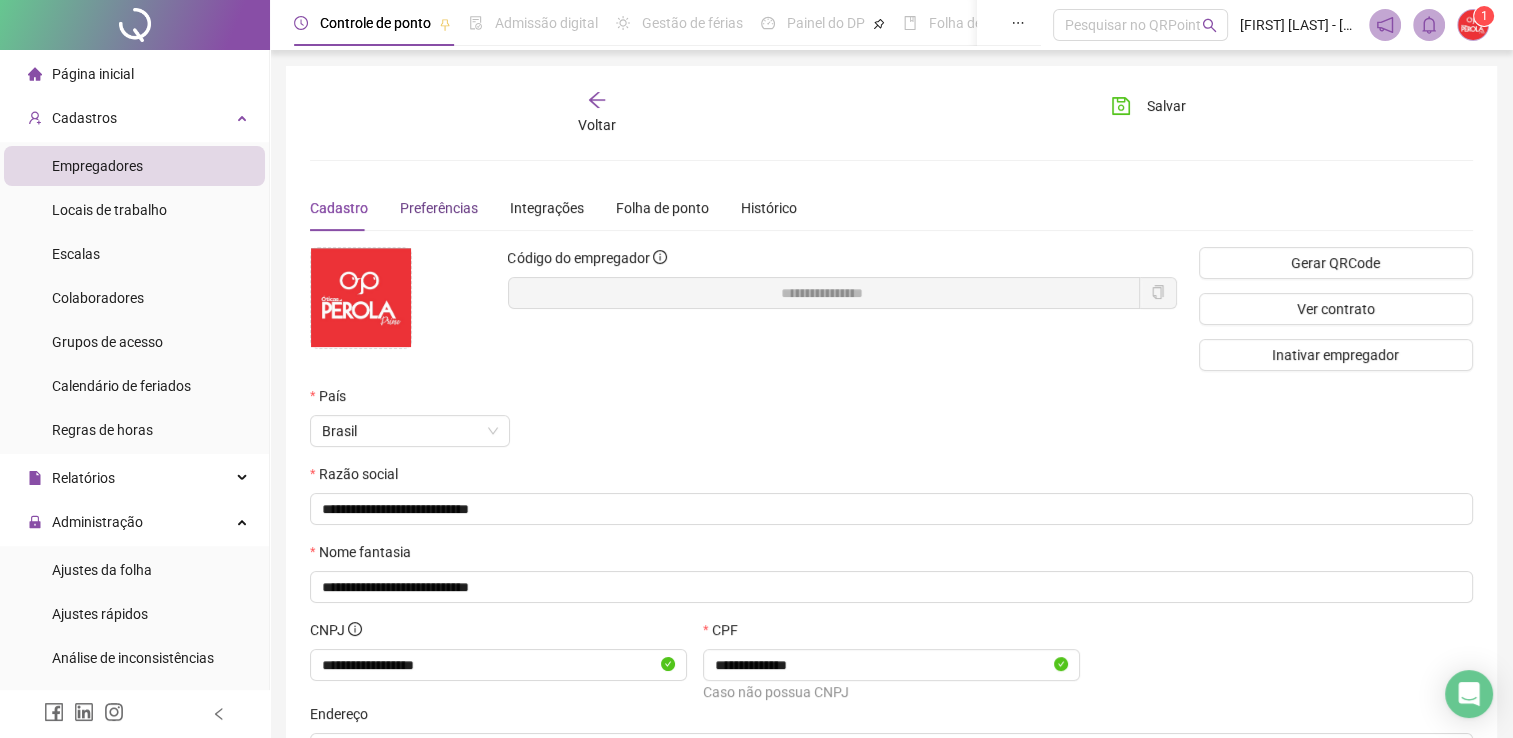 click on "Preferências" at bounding box center (439, 208) 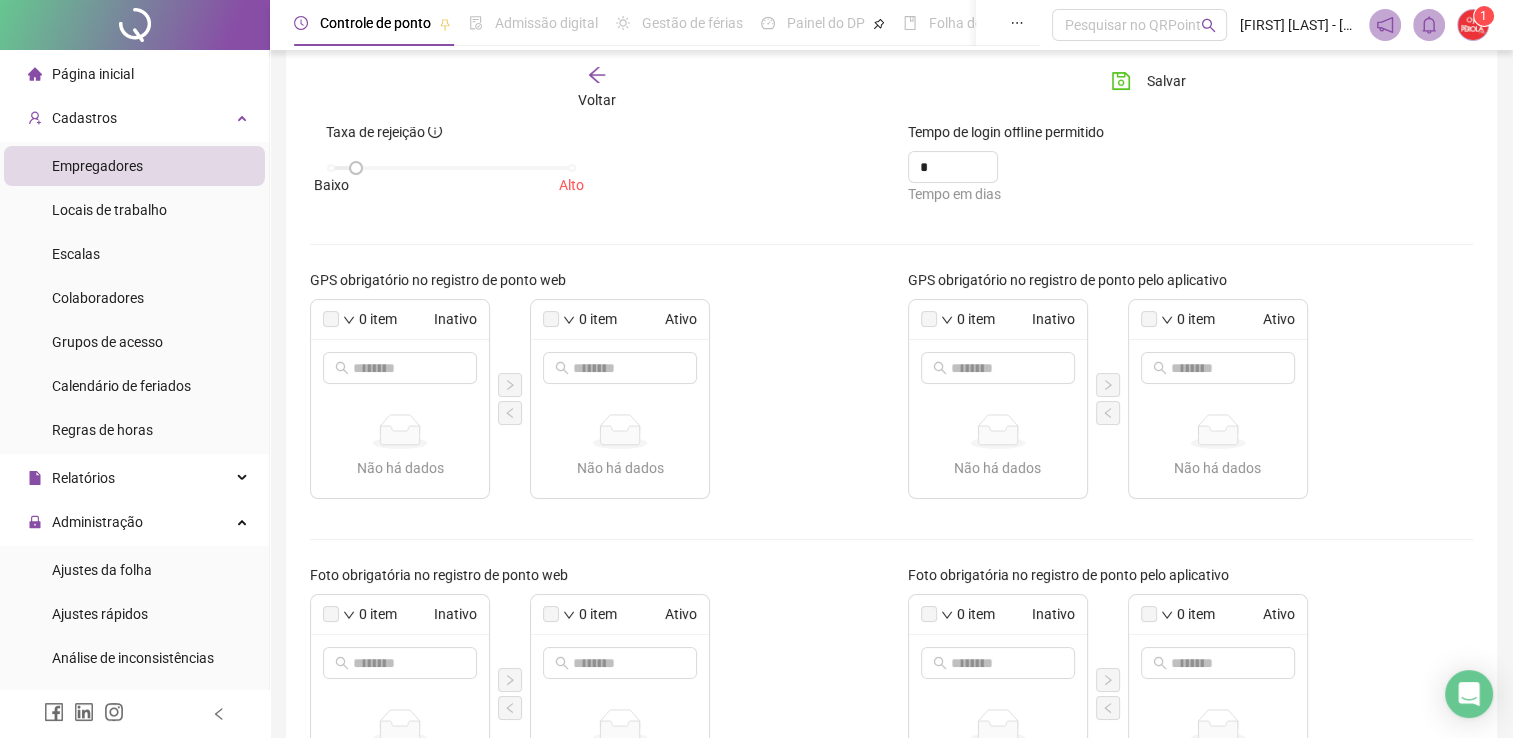 scroll, scrollTop: 0, scrollLeft: 0, axis: both 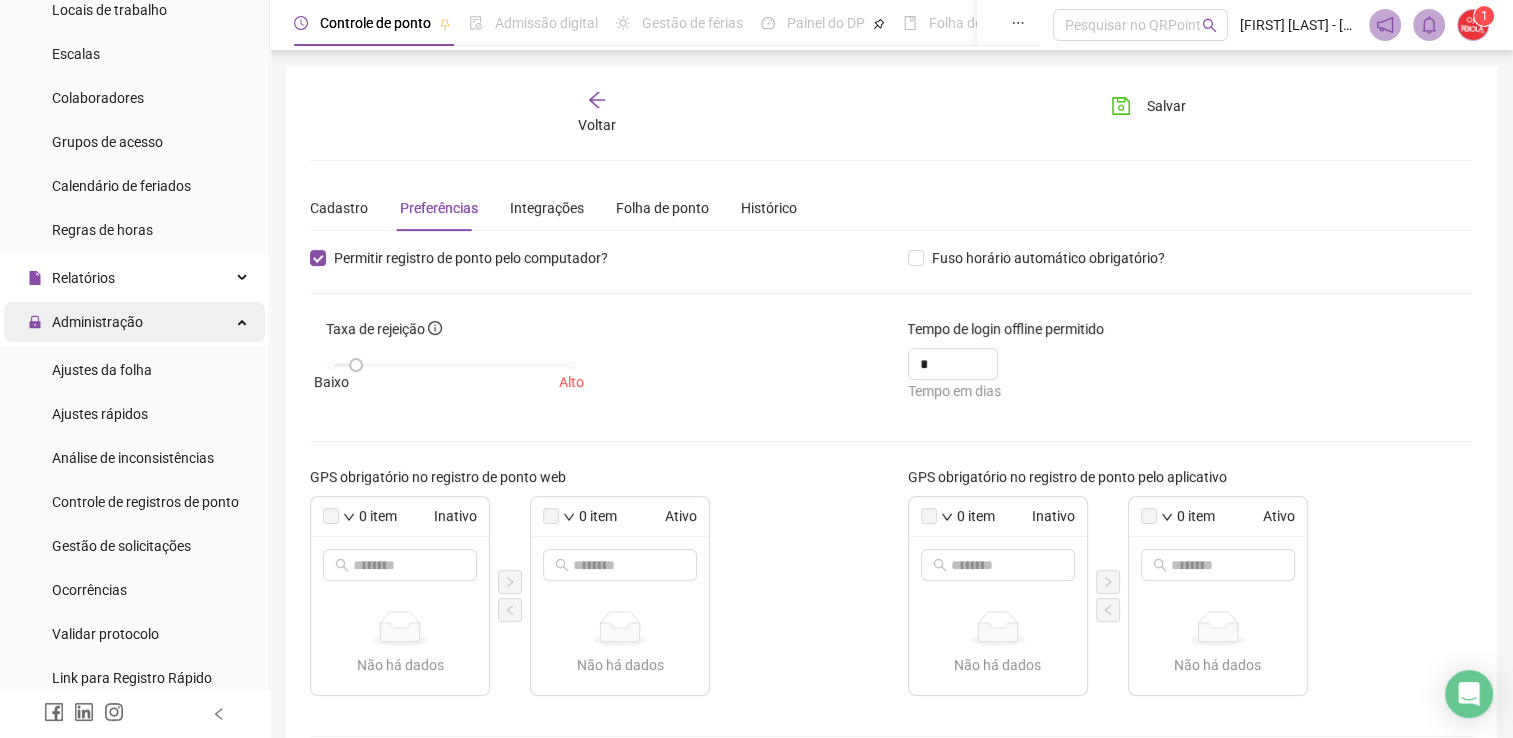 click on "Administração" at bounding box center [134, 322] 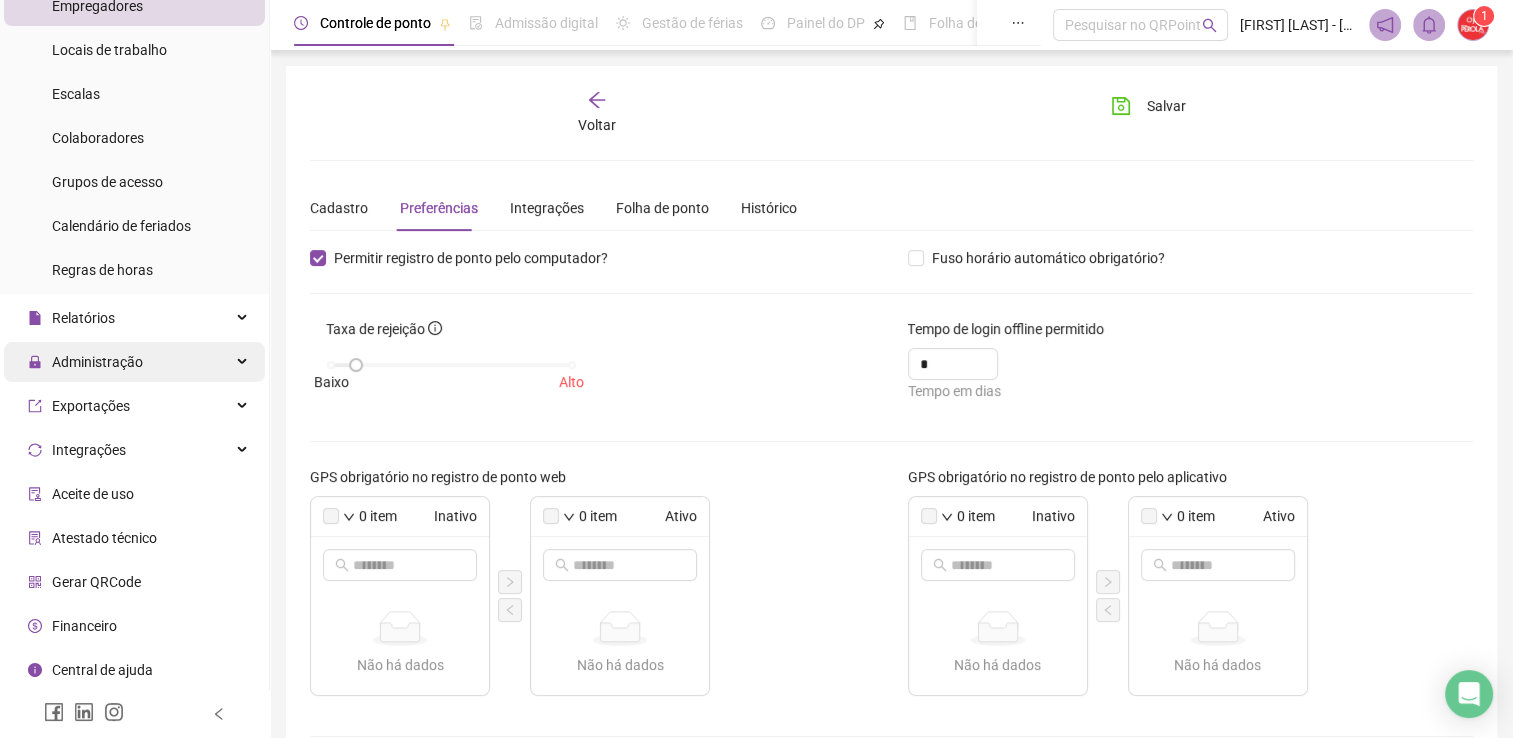 click on "Administração" at bounding box center (134, 362) 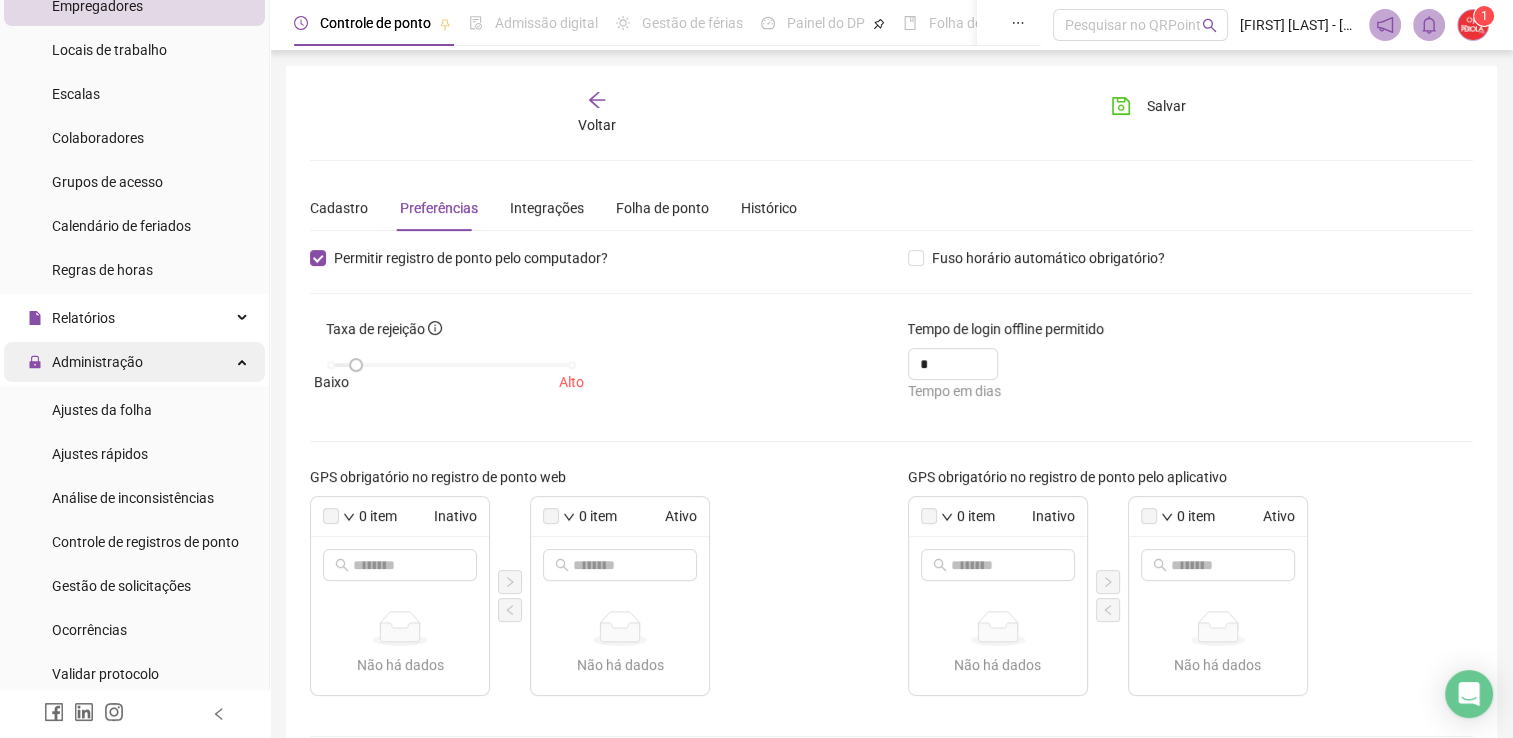 scroll, scrollTop: 200, scrollLeft: 0, axis: vertical 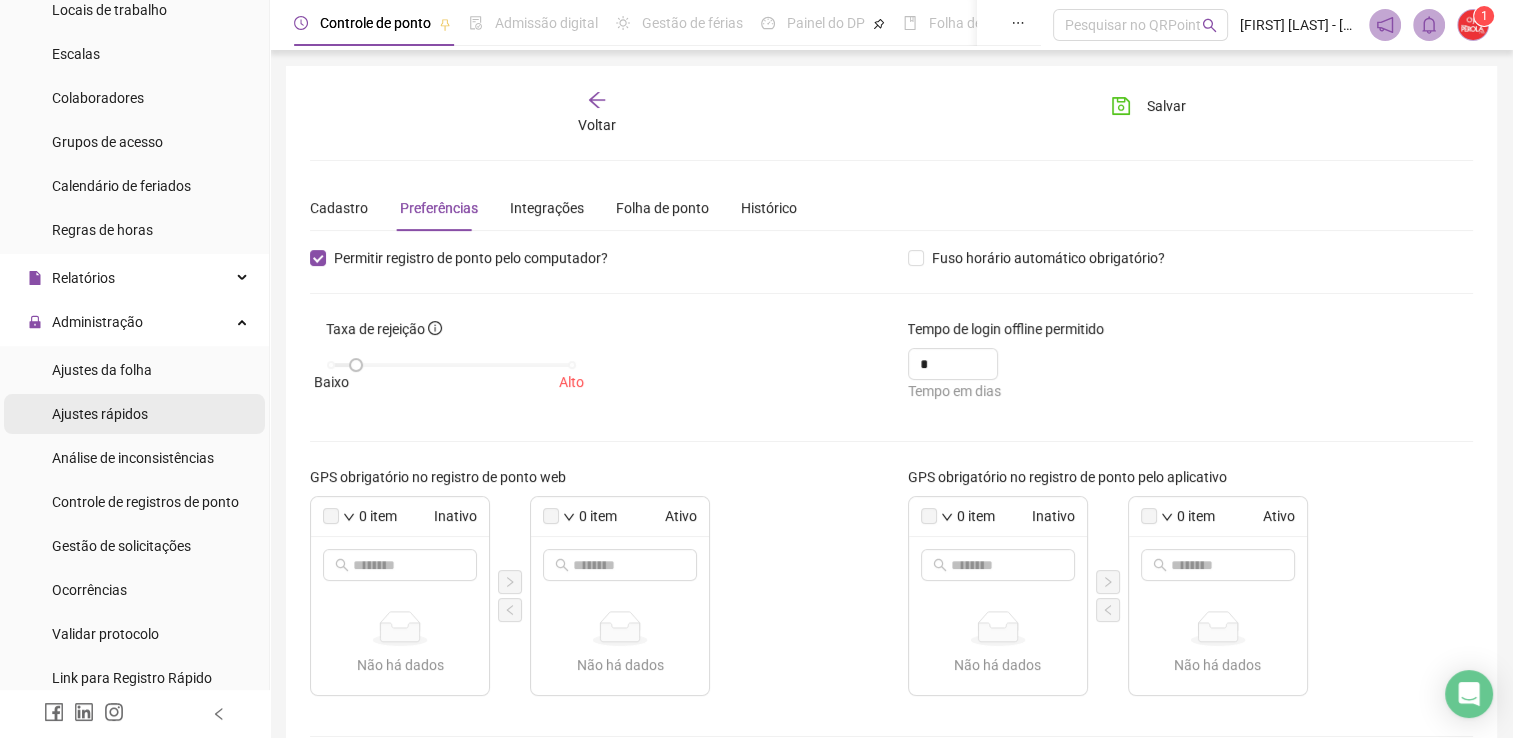 click on "Ajustes rápidos" at bounding box center (134, 414) 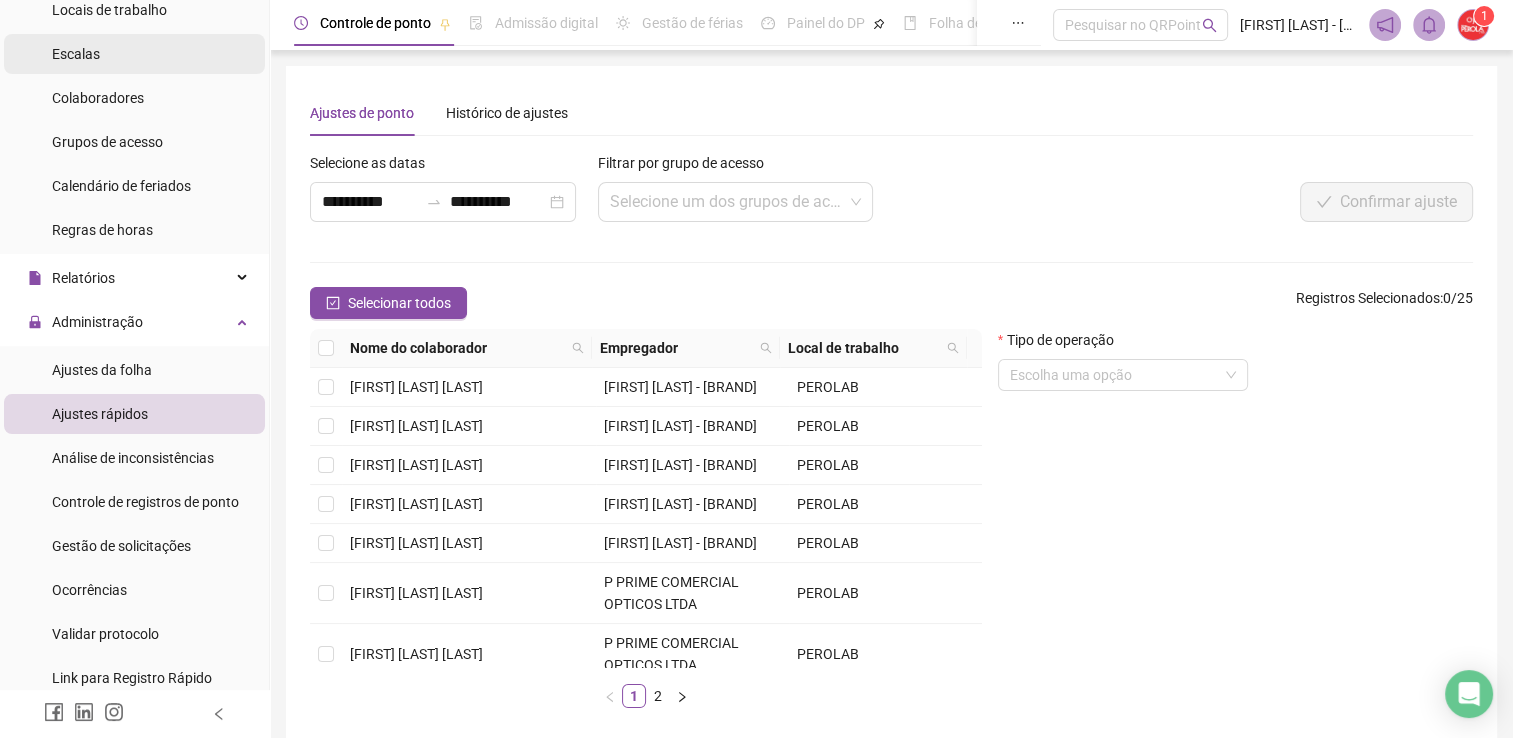 scroll, scrollTop: 0, scrollLeft: 0, axis: both 